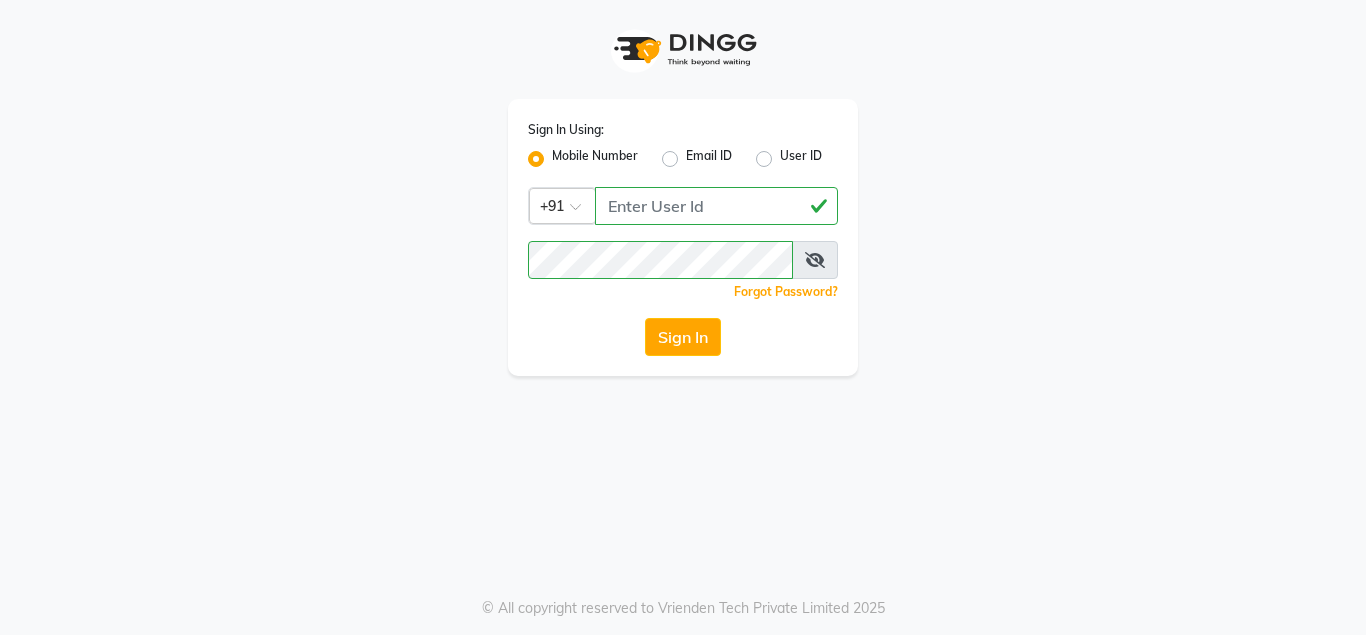 scroll, scrollTop: 0, scrollLeft: 0, axis: both 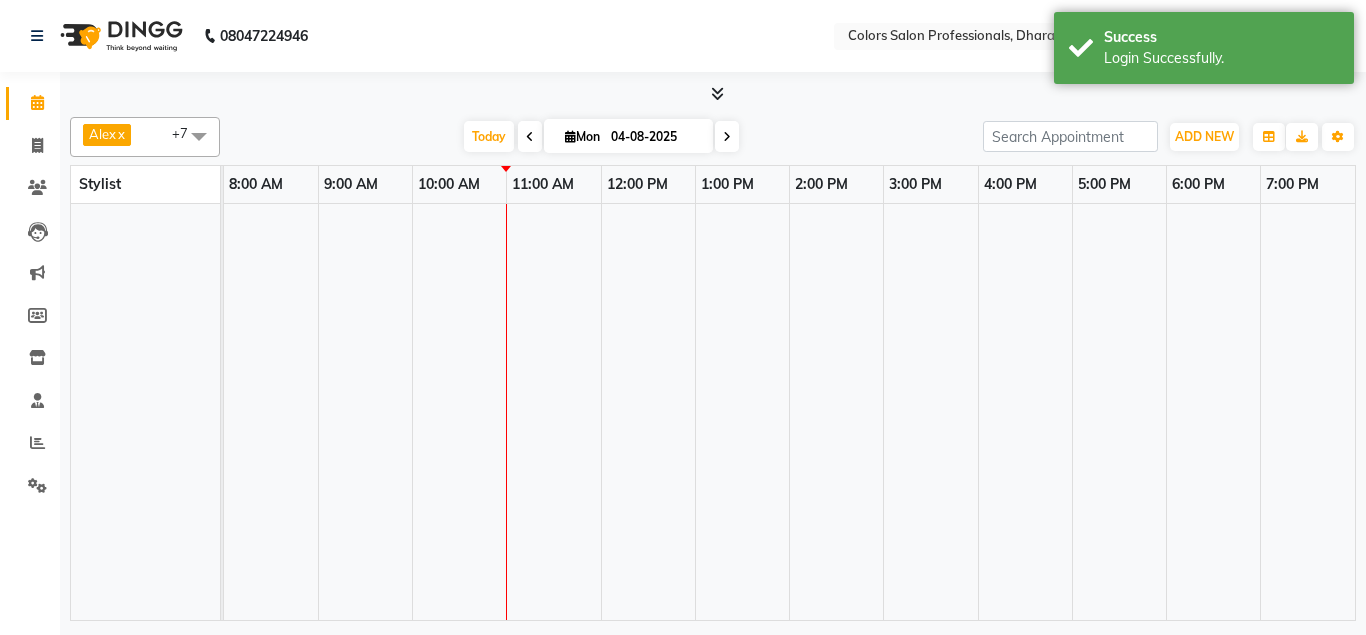 select on "en" 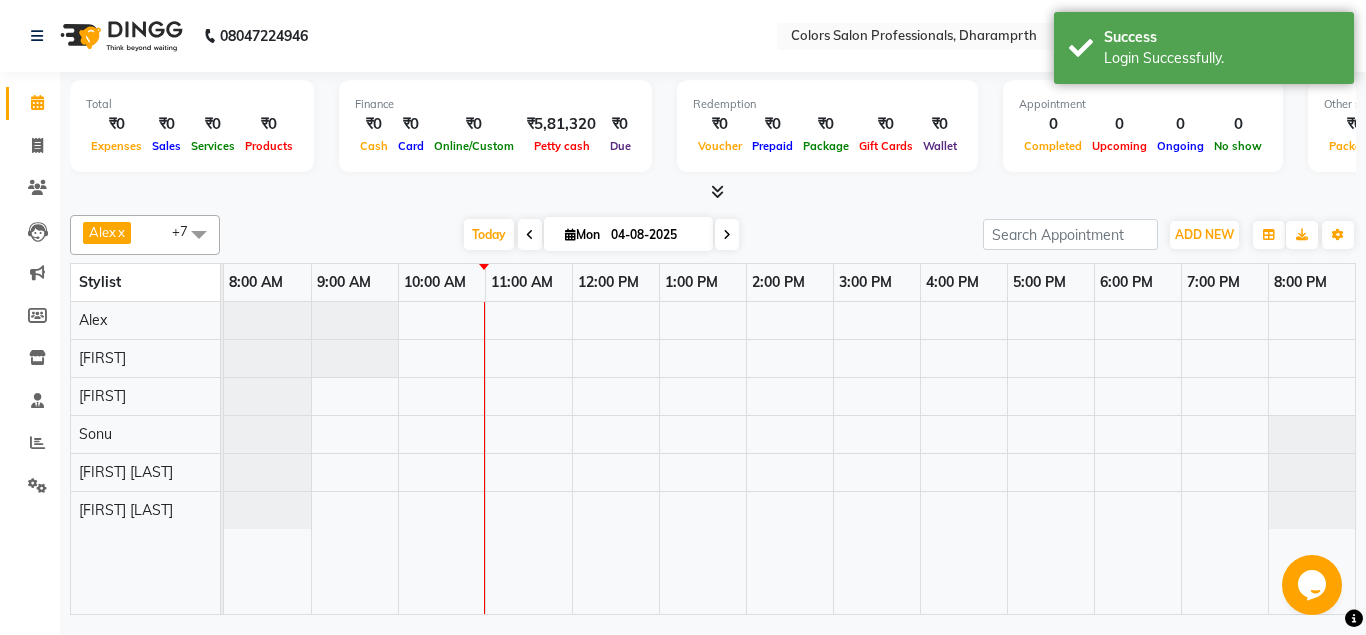 scroll, scrollTop: 0, scrollLeft: 0, axis: both 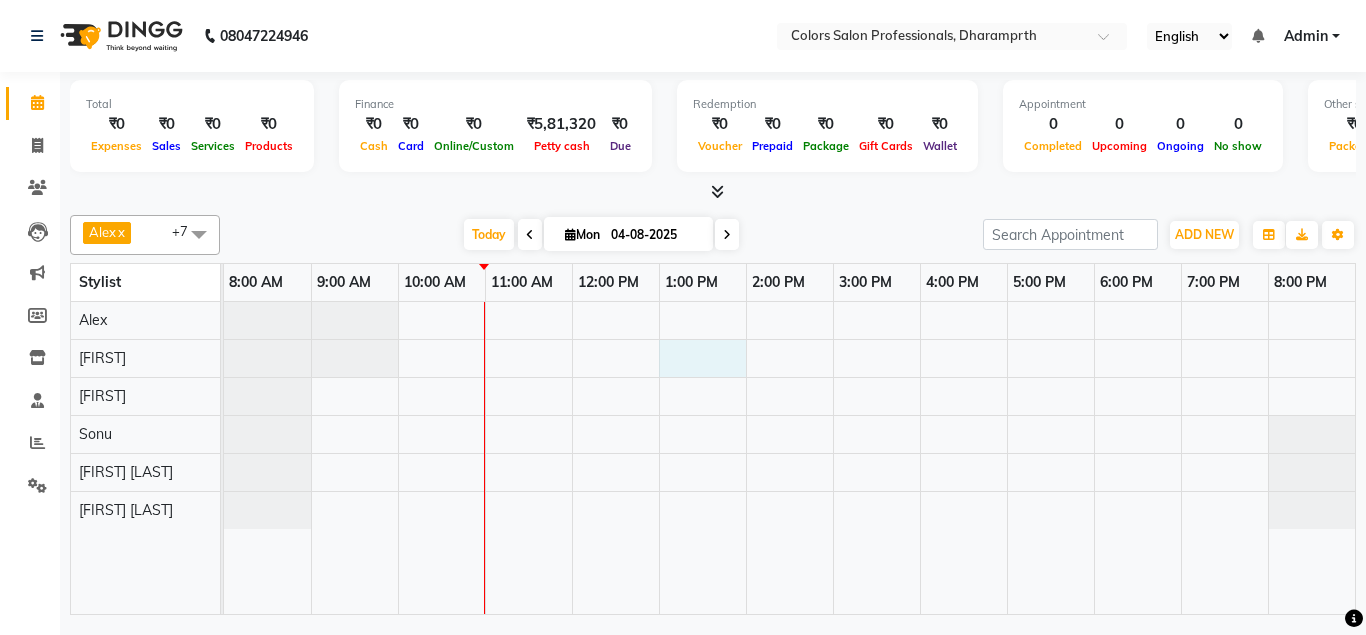 click at bounding box center (789, 458) 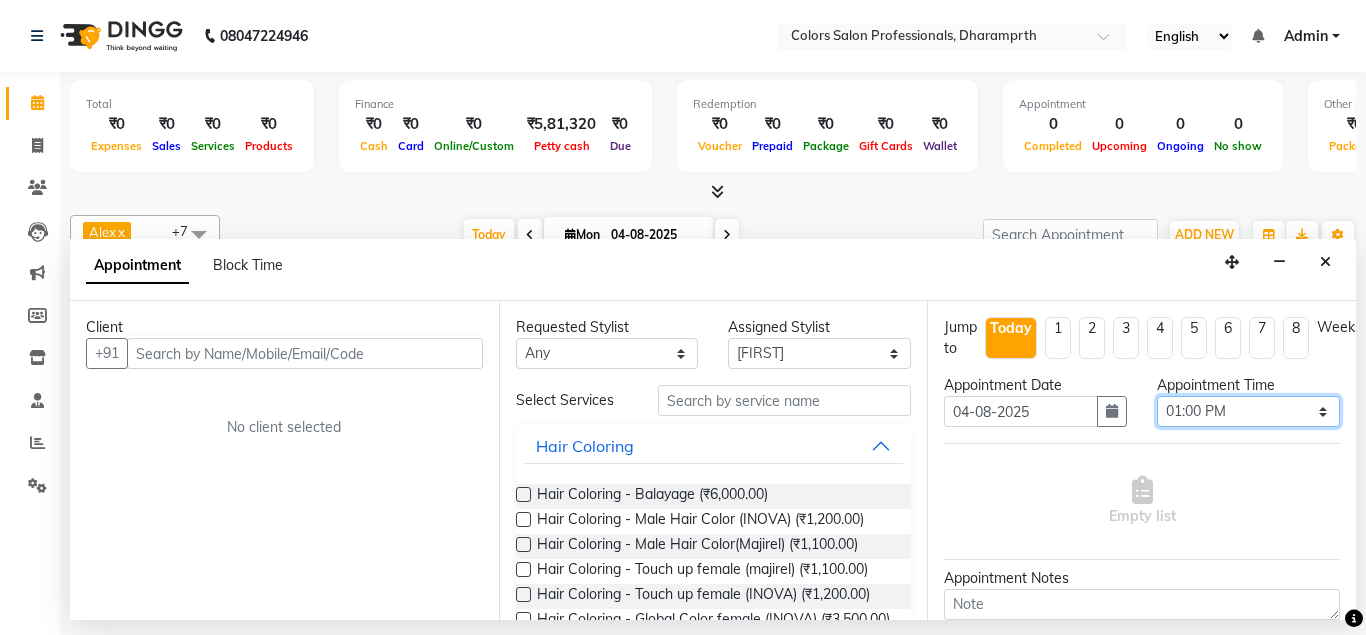 click on "Select 09:00 AM 09:15 AM 09:30 AM 09:45 AM 10:00 AM 10:15 AM 10:30 AM 10:45 AM 11:00 AM 11:15 AM 11:30 AM 11:45 AM 12:00 PM 12:15 PM 12:30 PM 12:45 PM 01:00 PM 01:15 PM 01:30 PM 01:45 PM 02:00 PM 02:15 PM 02:30 PM 02:45 PM 03:00 PM 03:15 PM 03:30 PM 03:45 PM 04:00 PM 04:15 PM 04:30 PM 04:45 PM 05:00 PM 05:15 PM 05:30 PM 05:45 PM 06:00 PM 06:15 PM 06:30 PM 06:45 PM 07:00 PM 07:15 PM 07:30 PM 07:45 PM 08:00 PM" at bounding box center (1248, 411) 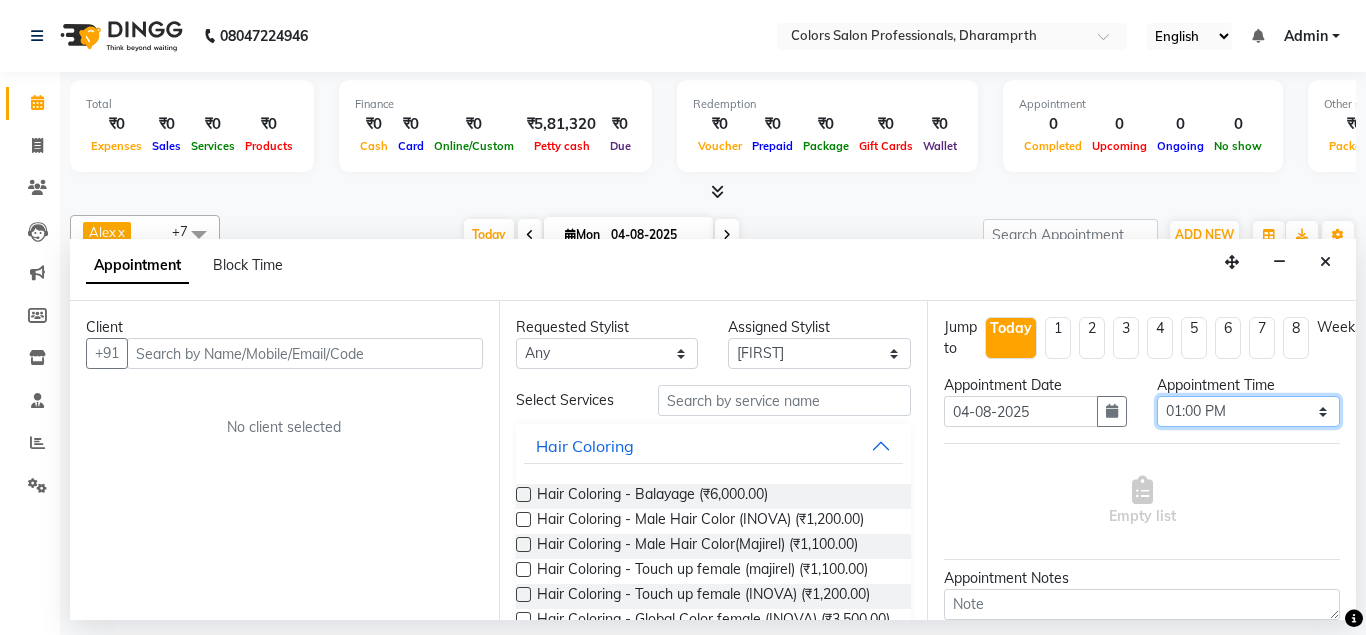 select on "810" 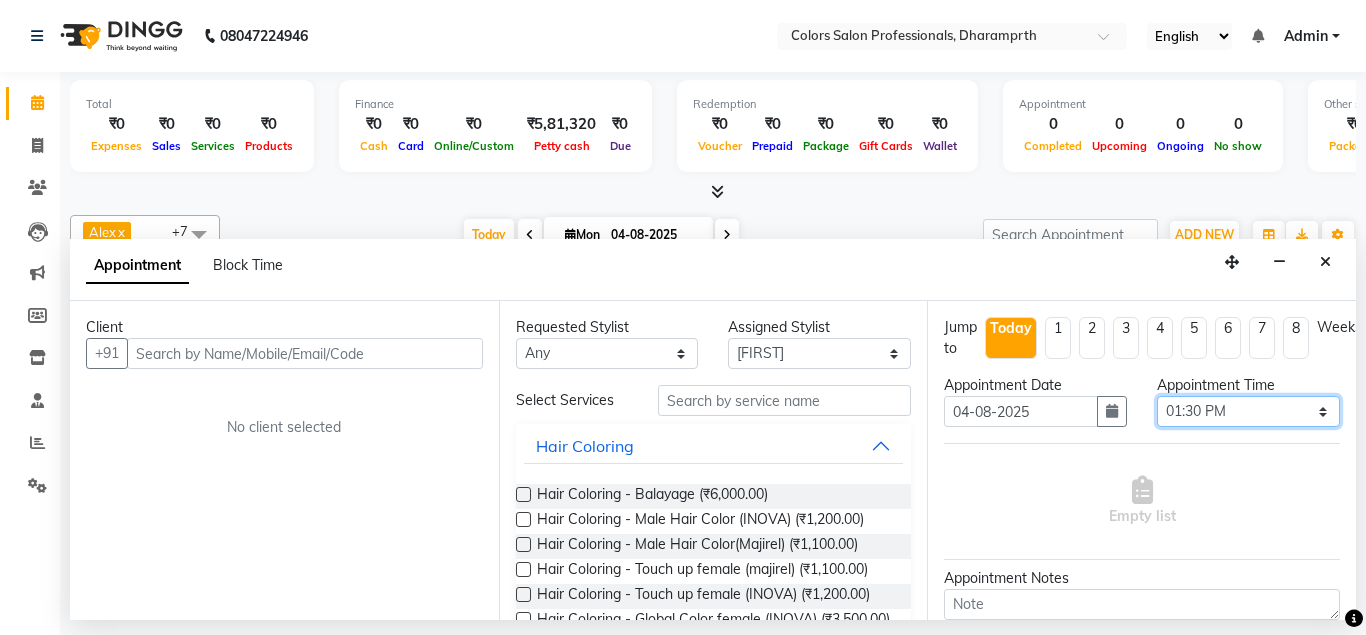 click on "01:30 PM" at bounding box center (0, 0) 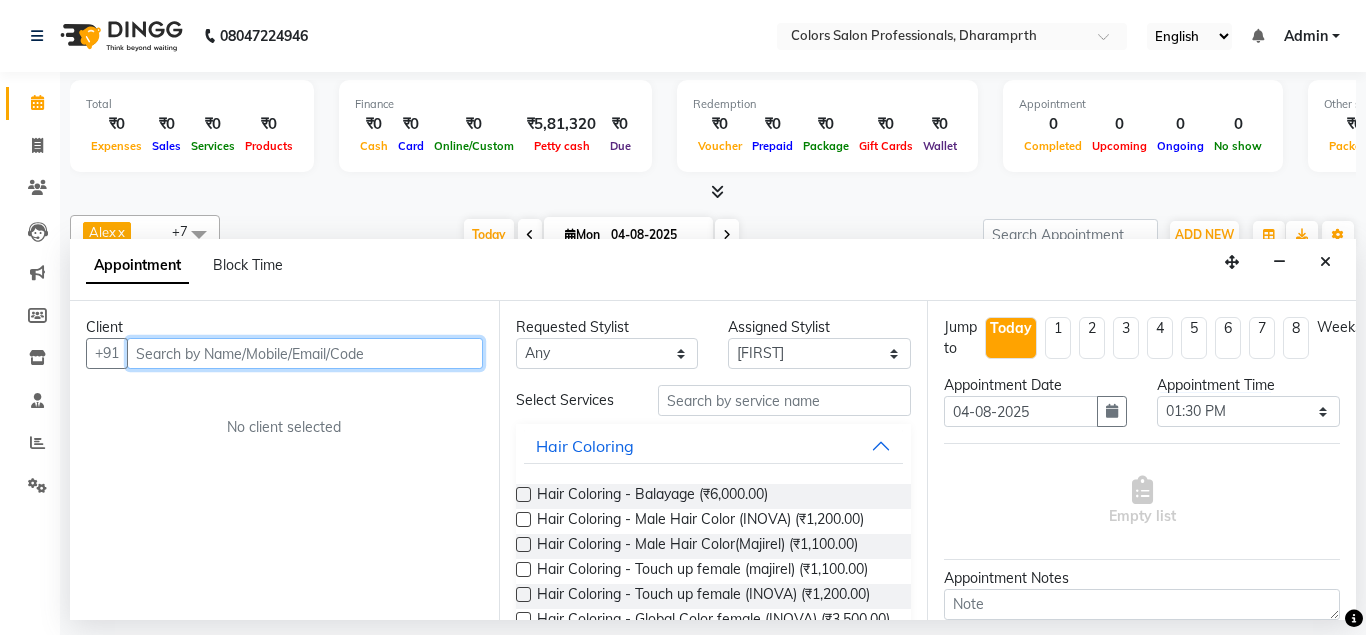 click at bounding box center (305, 353) 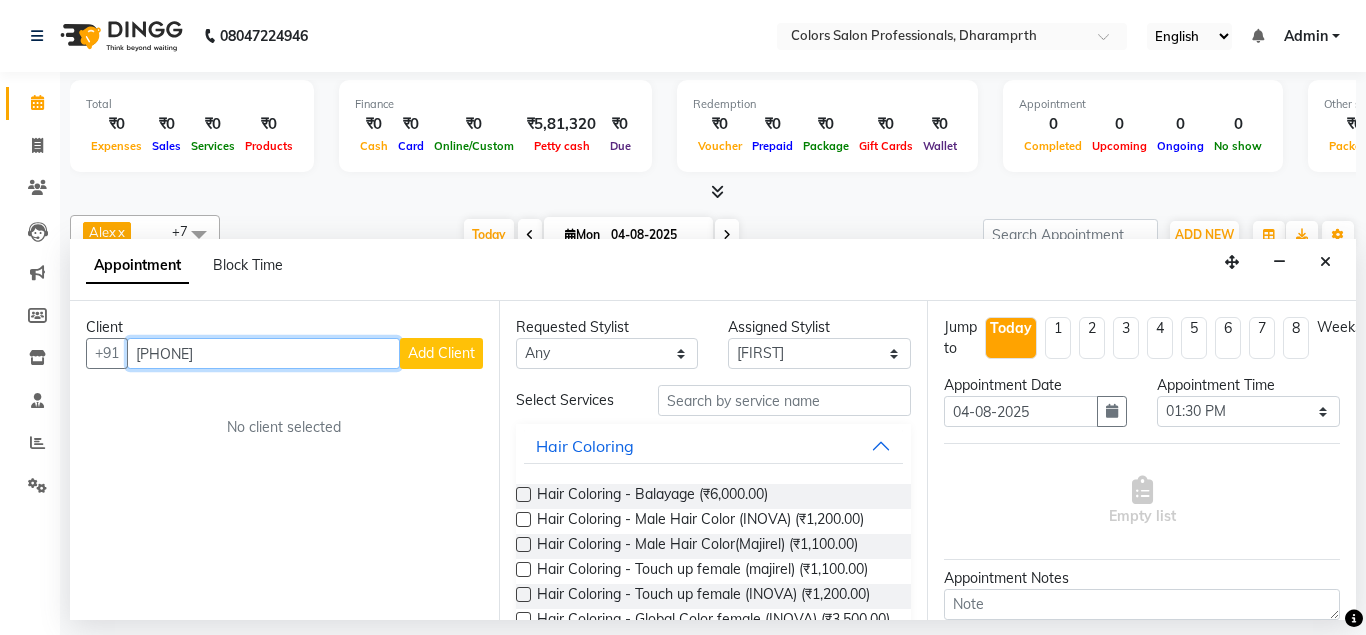 type on "[PHONE]" 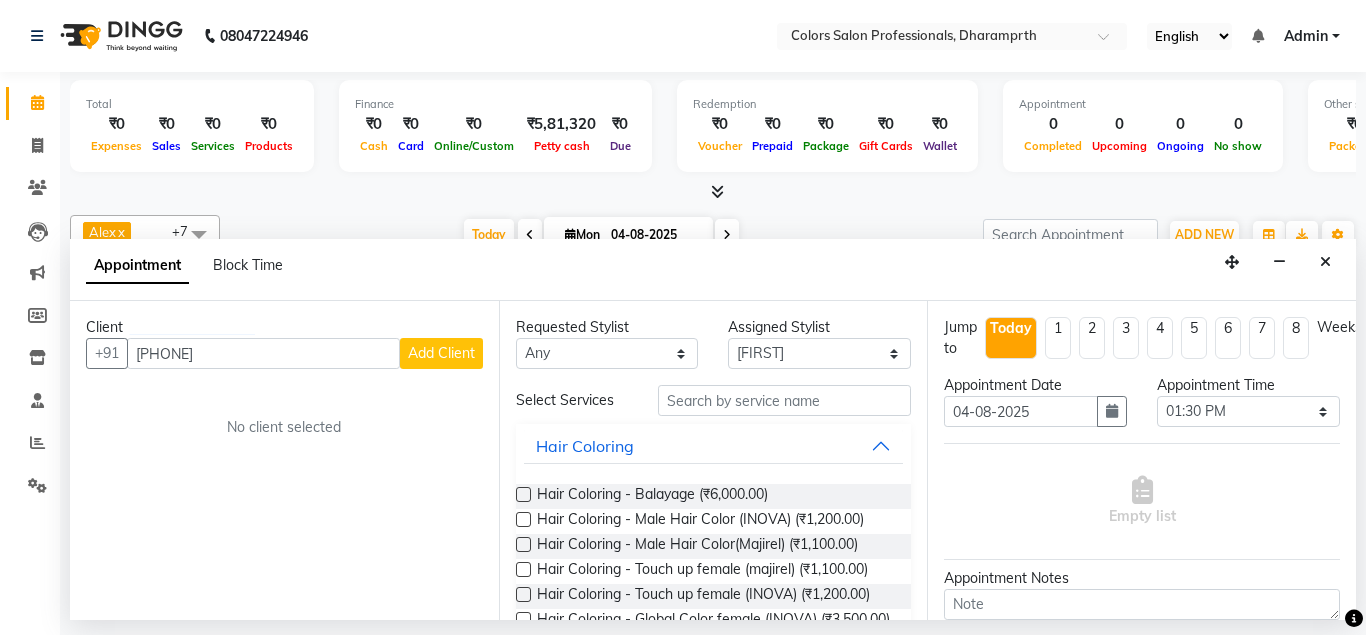 click on "Add Client" at bounding box center [441, 353] 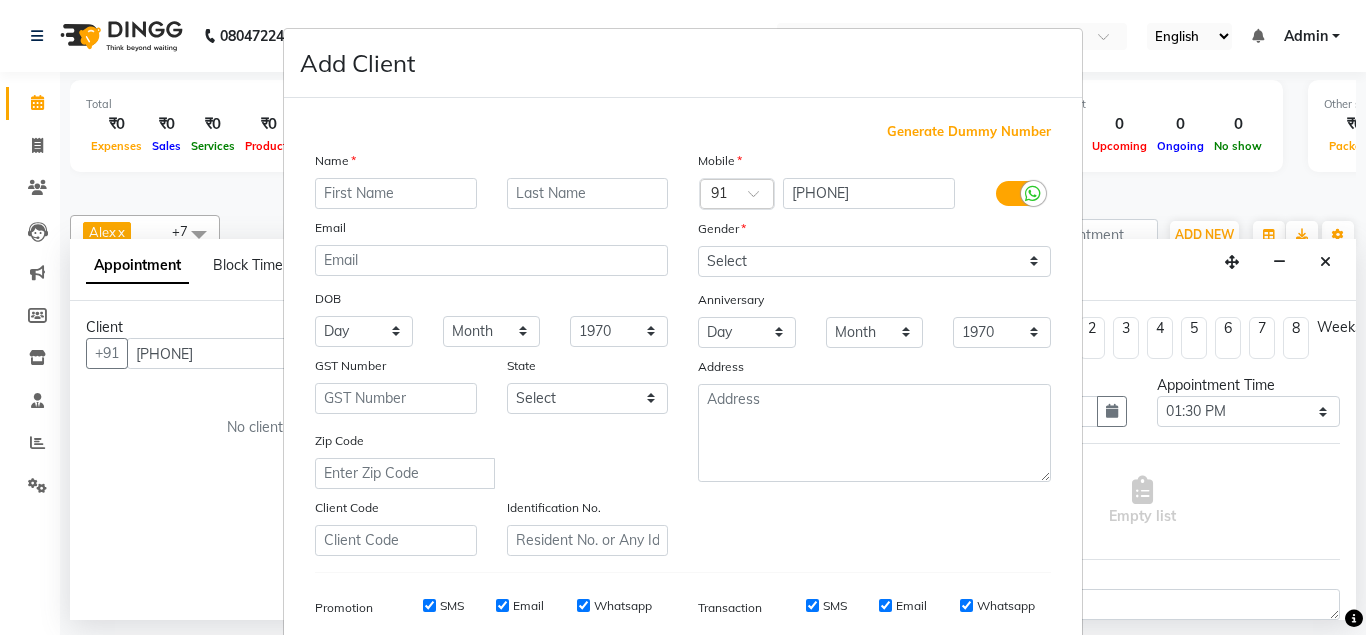 click at bounding box center [396, 193] 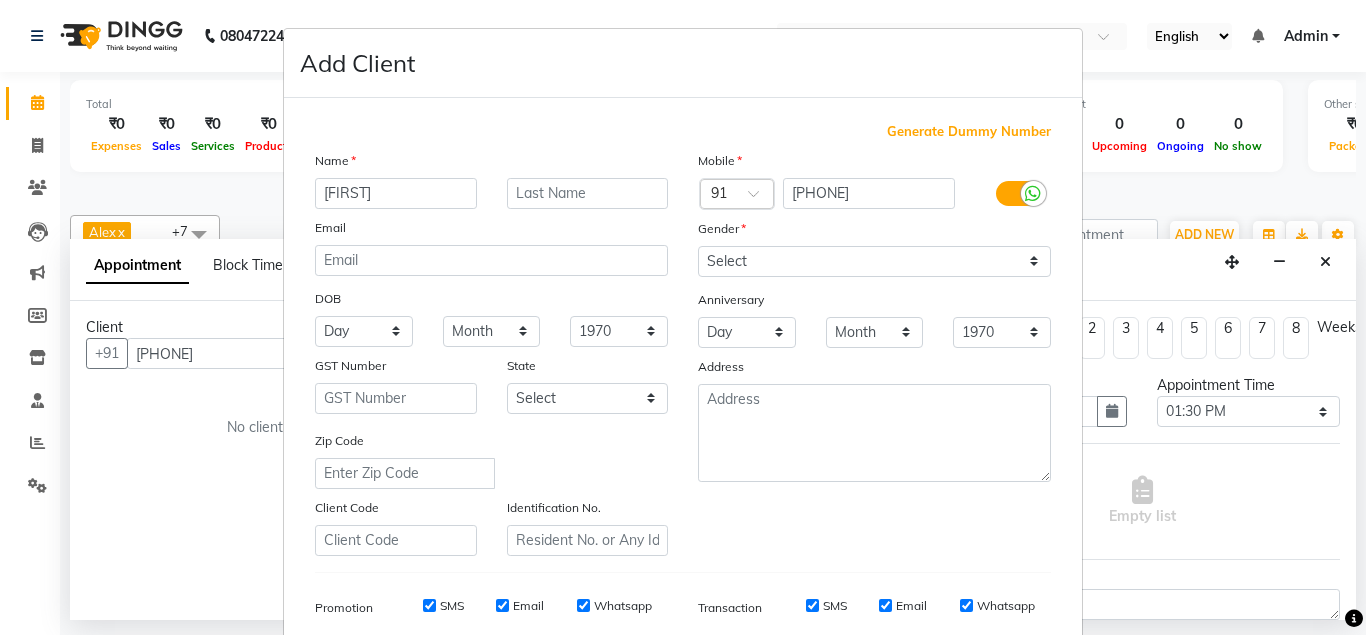 type on "[FIRST]" 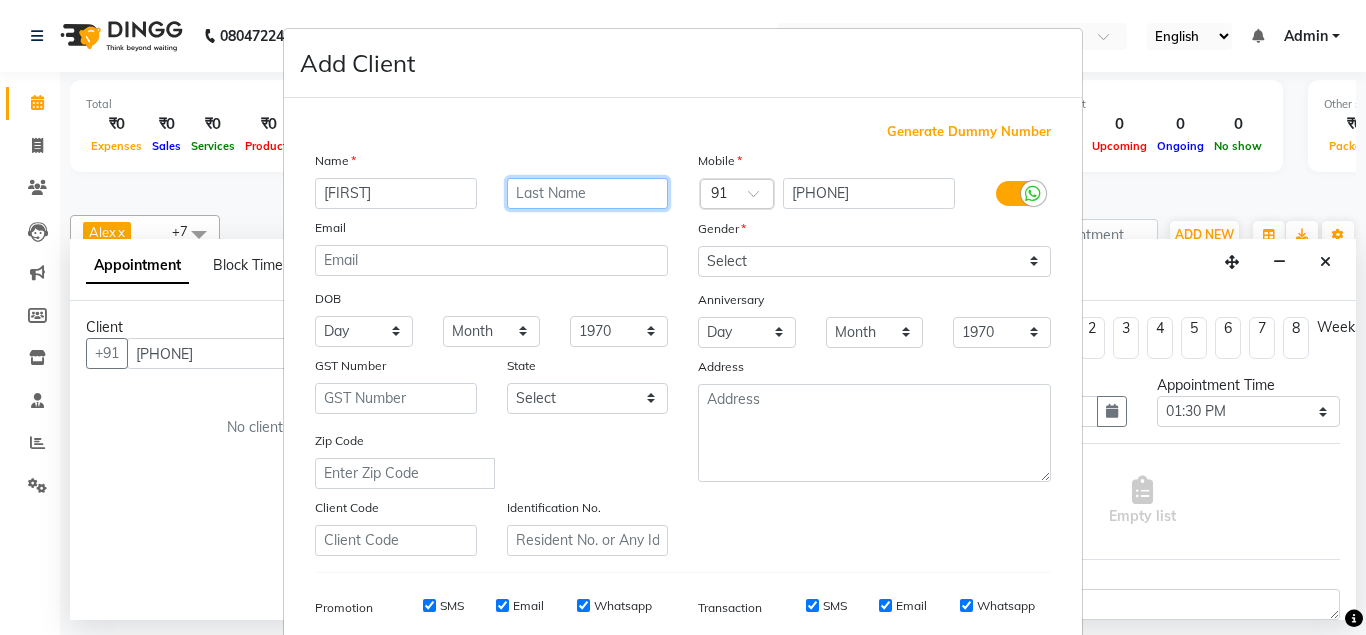 click at bounding box center [588, 193] 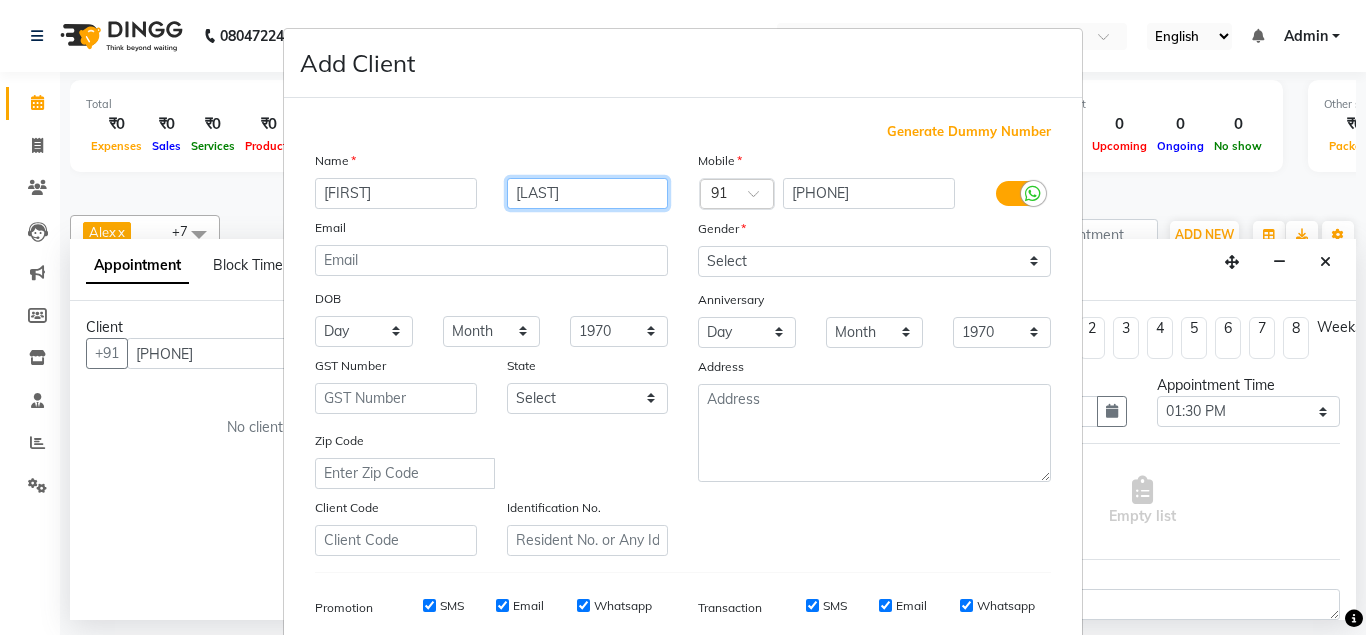 type on "[LAST]" 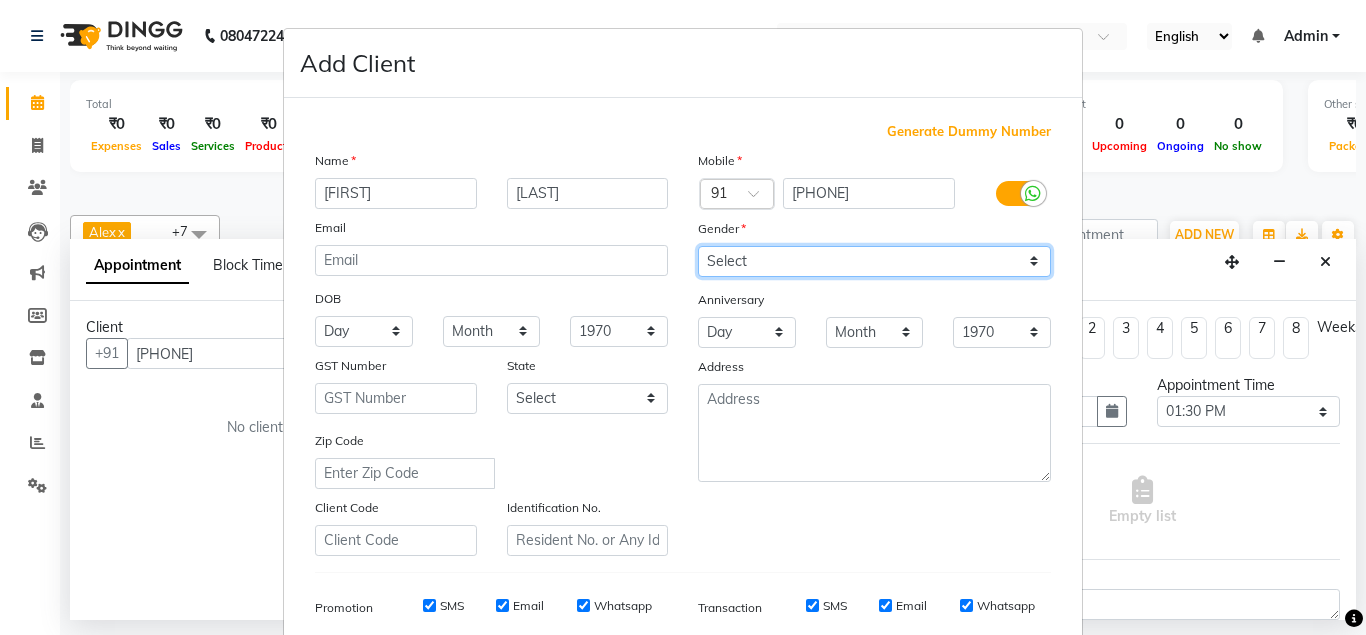 click on "Select Male Female Other Prefer Not To Say" at bounding box center (874, 261) 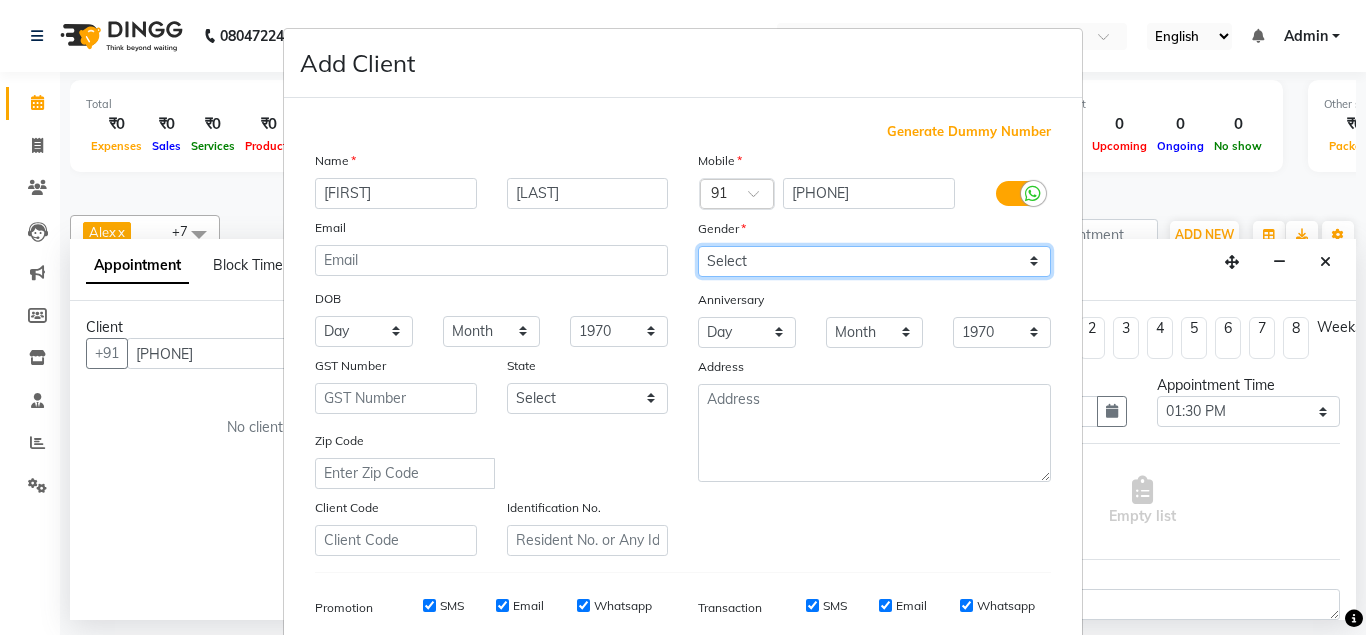 select on "female" 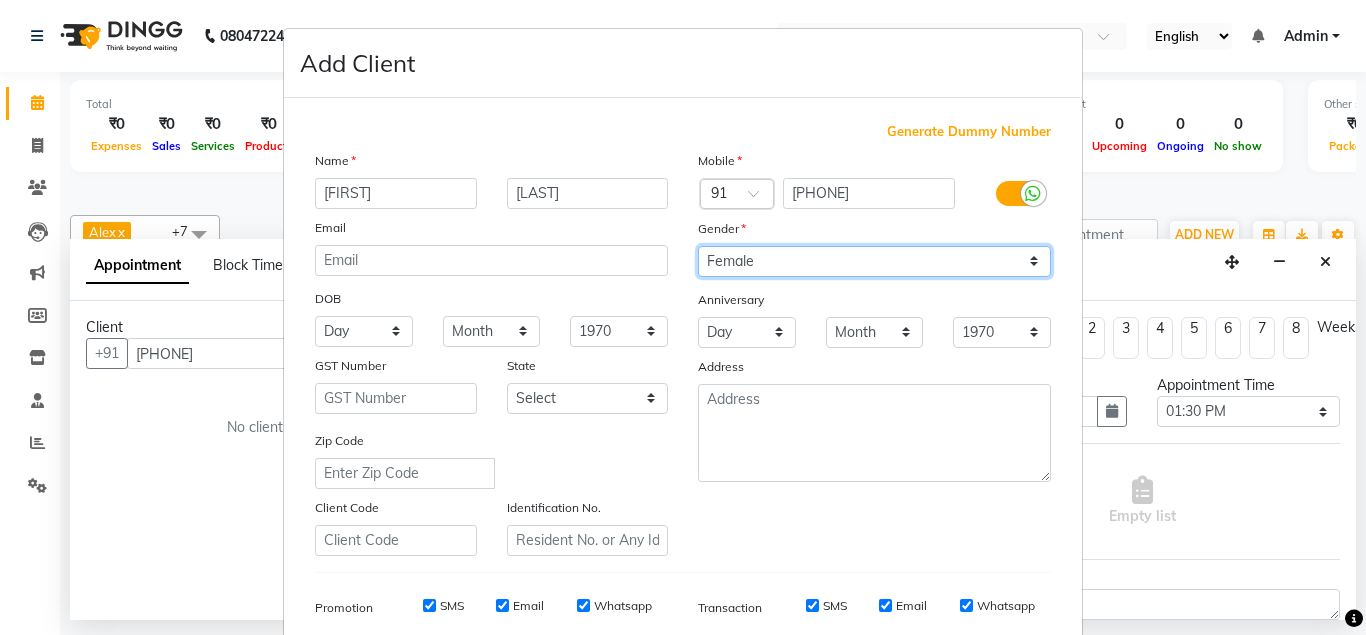 click on "Female" at bounding box center [0, 0] 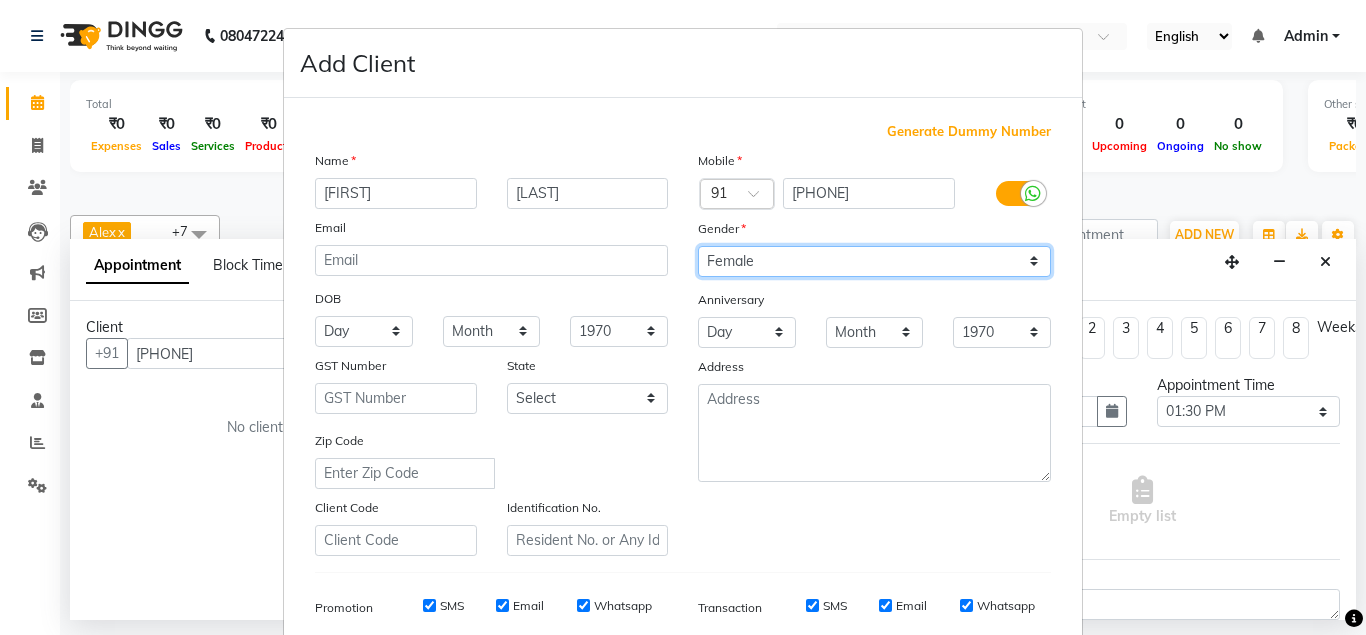 scroll, scrollTop: 288, scrollLeft: 0, axis: vertical 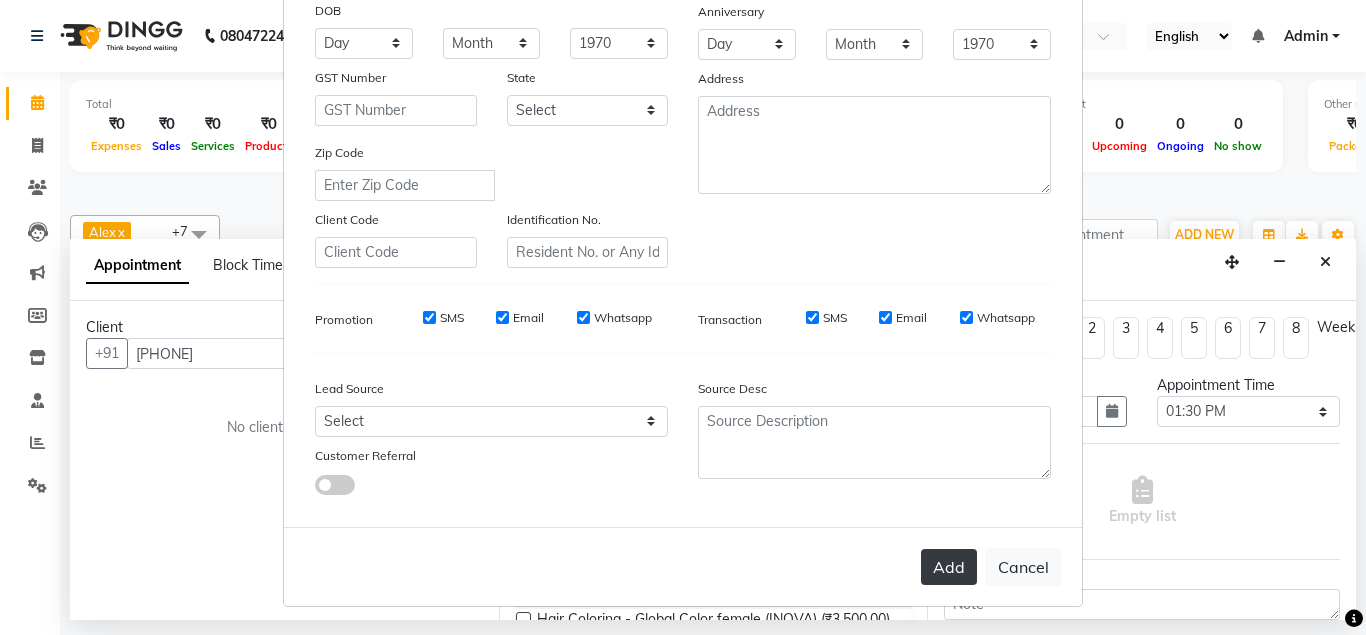 click on "Add" at bounding box center [949, 567] 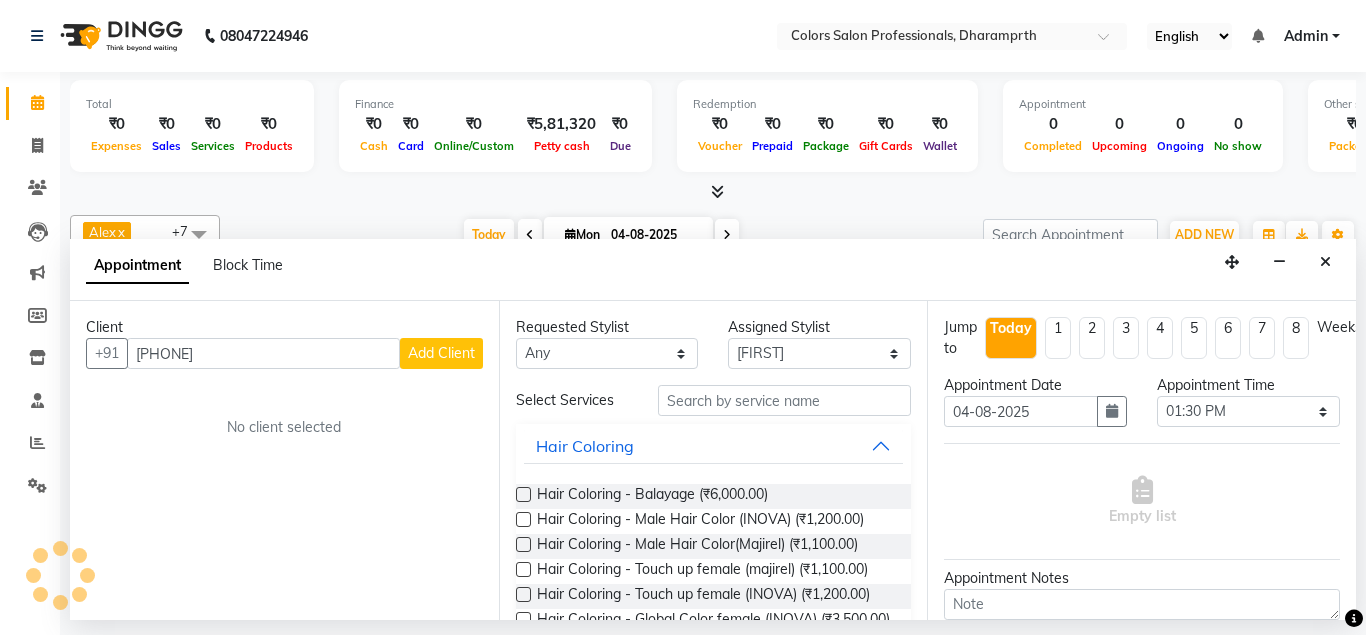 type 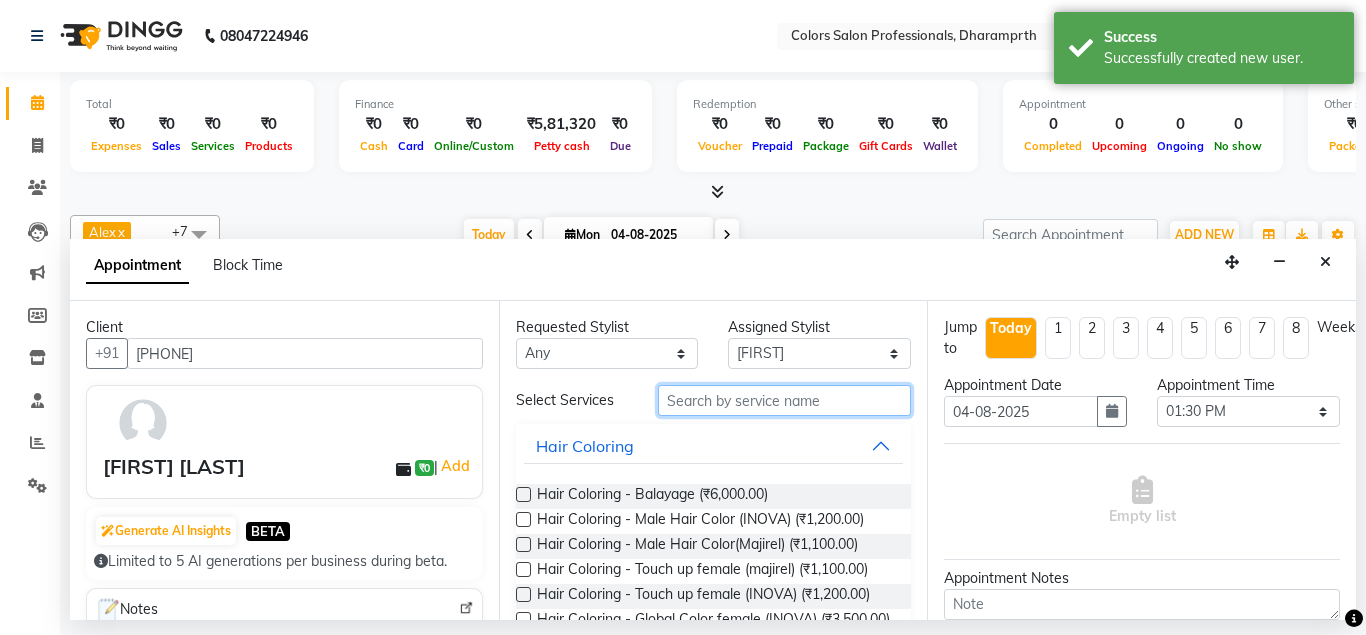 click at bounding box center [785, 400] 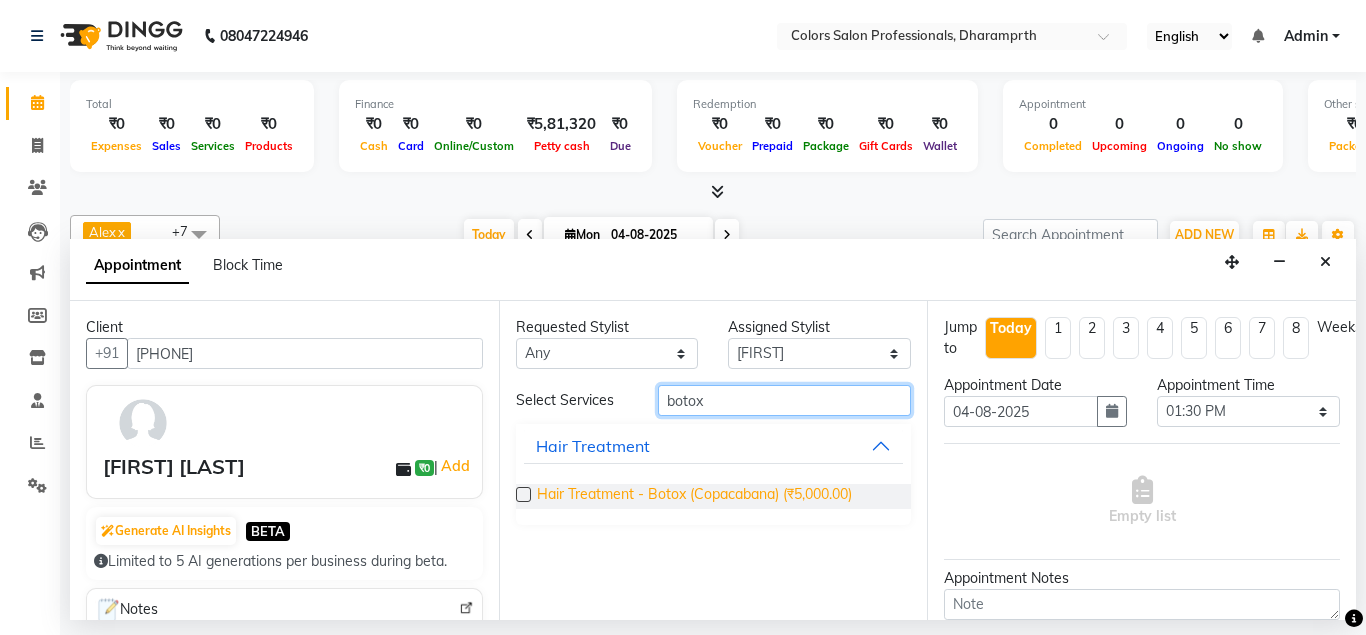 type on "botox" 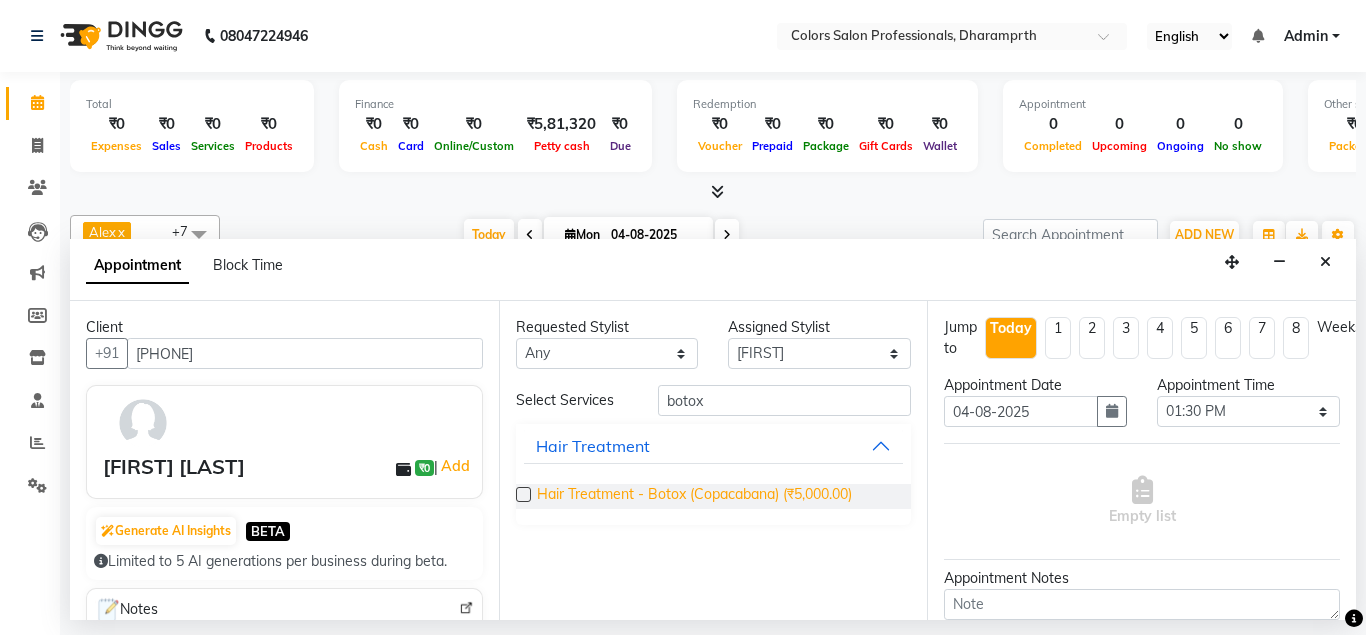 click on "Hair Treatment - Botox (Copacabana) (₹5,000.00)" at bounding box center (694, 496) 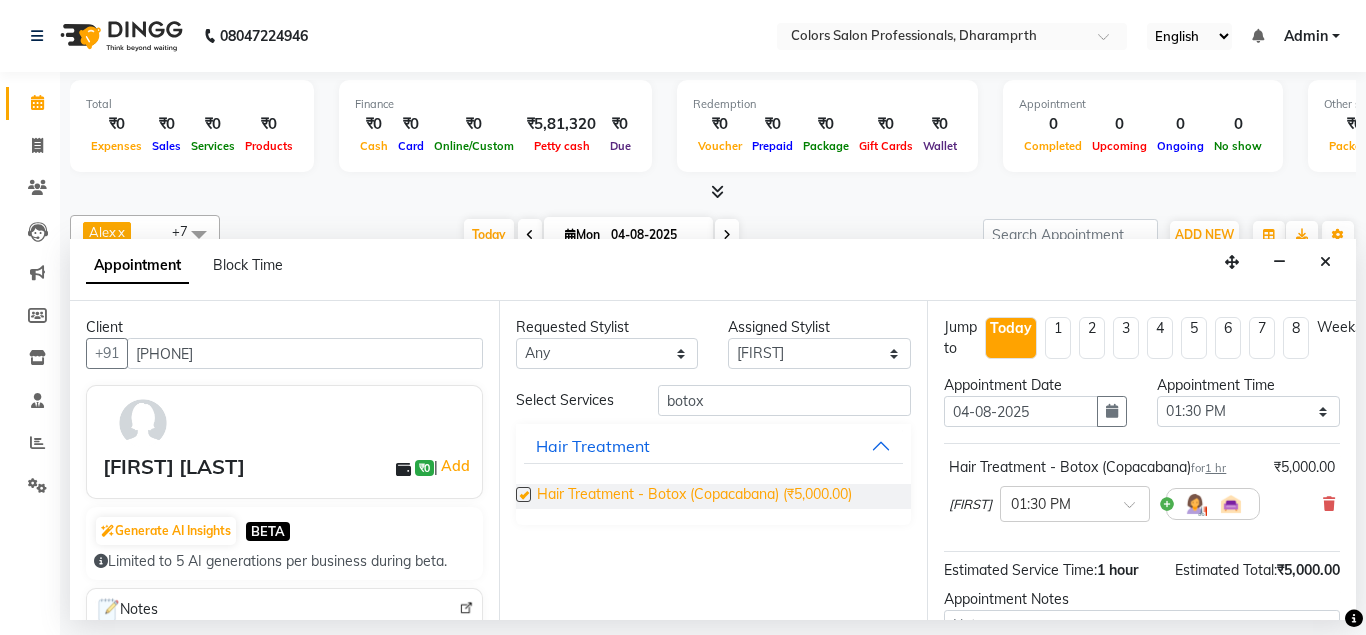 checkbox on "false" 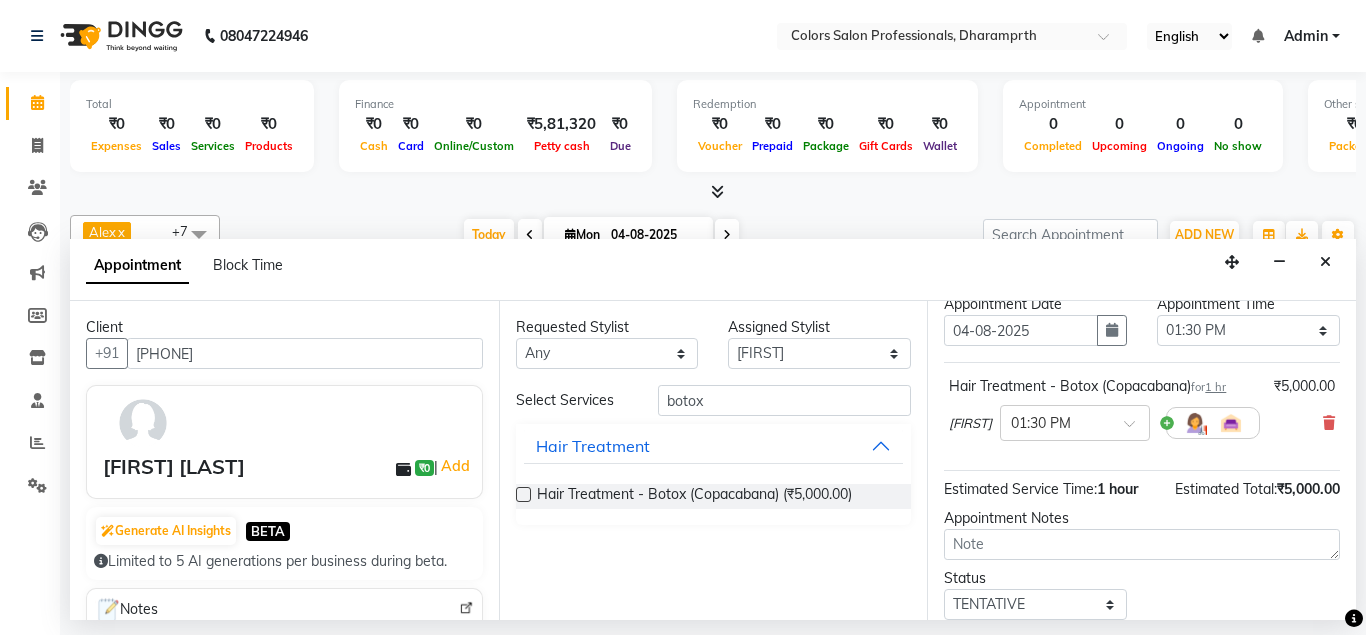 scroll, scrollTop: 207, scrollLeft: 0, axis: vertical 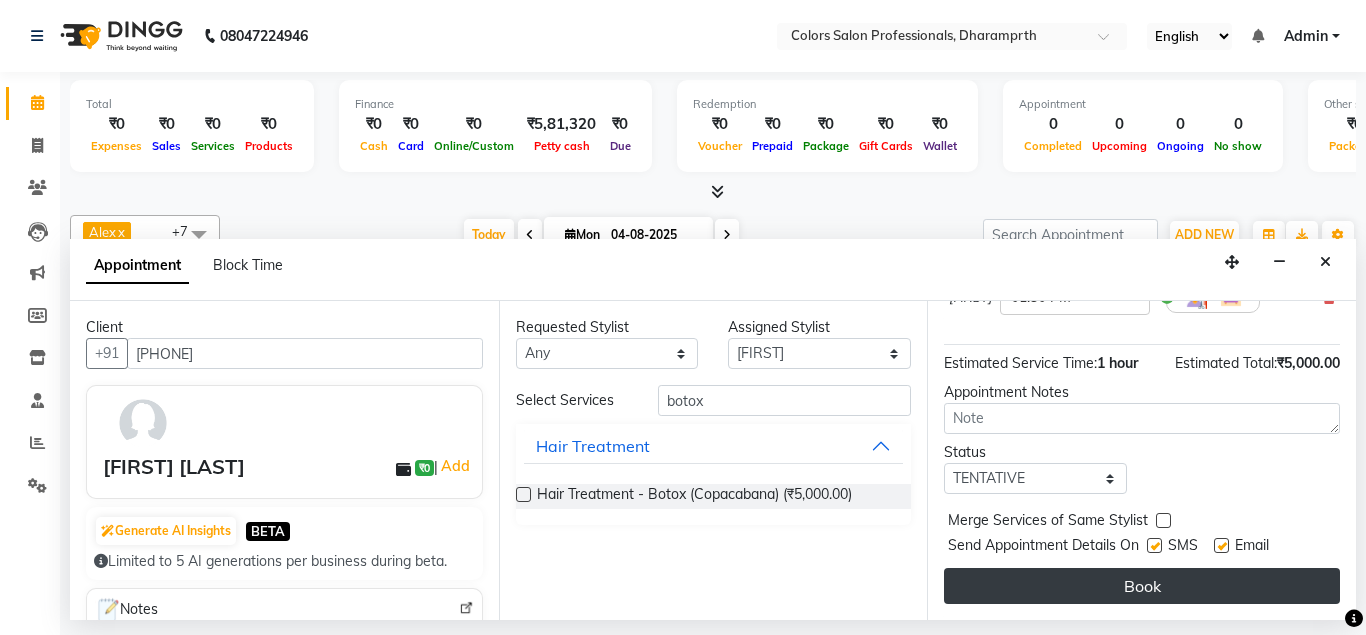 click on "Book" at bounding box center (1142, 586) 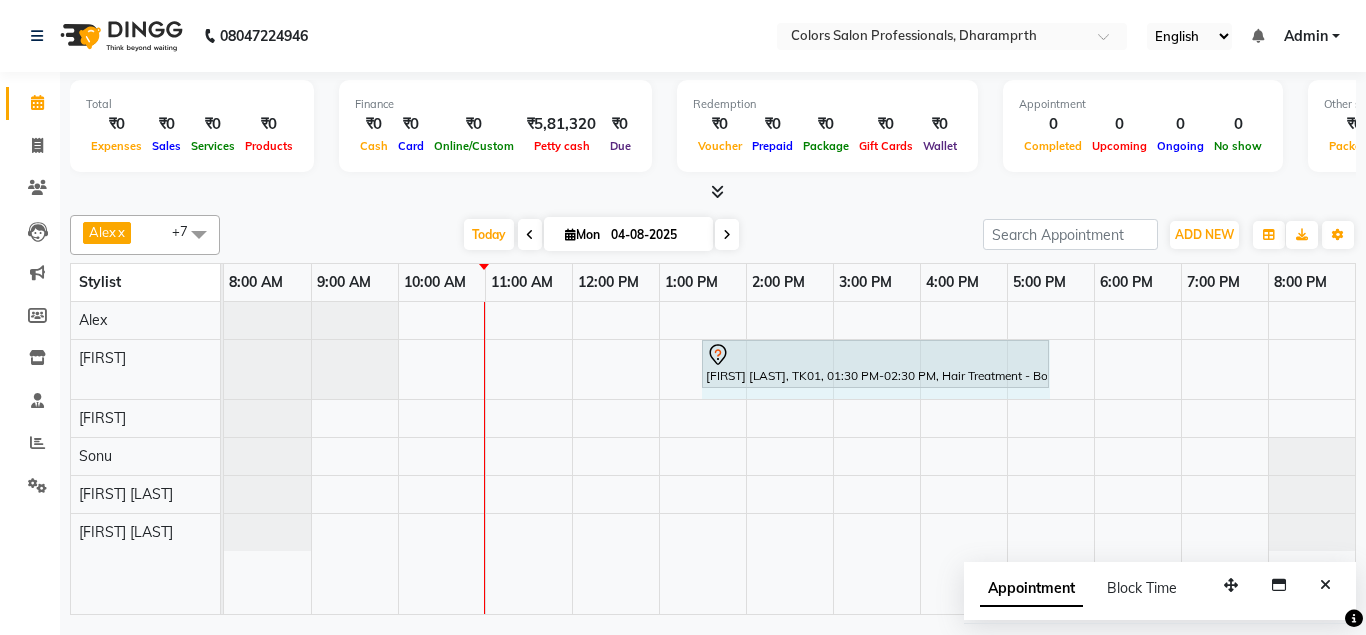 drag, startPoint x: 786, startPoint y: 348, endPoint x: 1036, endPoint y: 369, distance: 250.88045 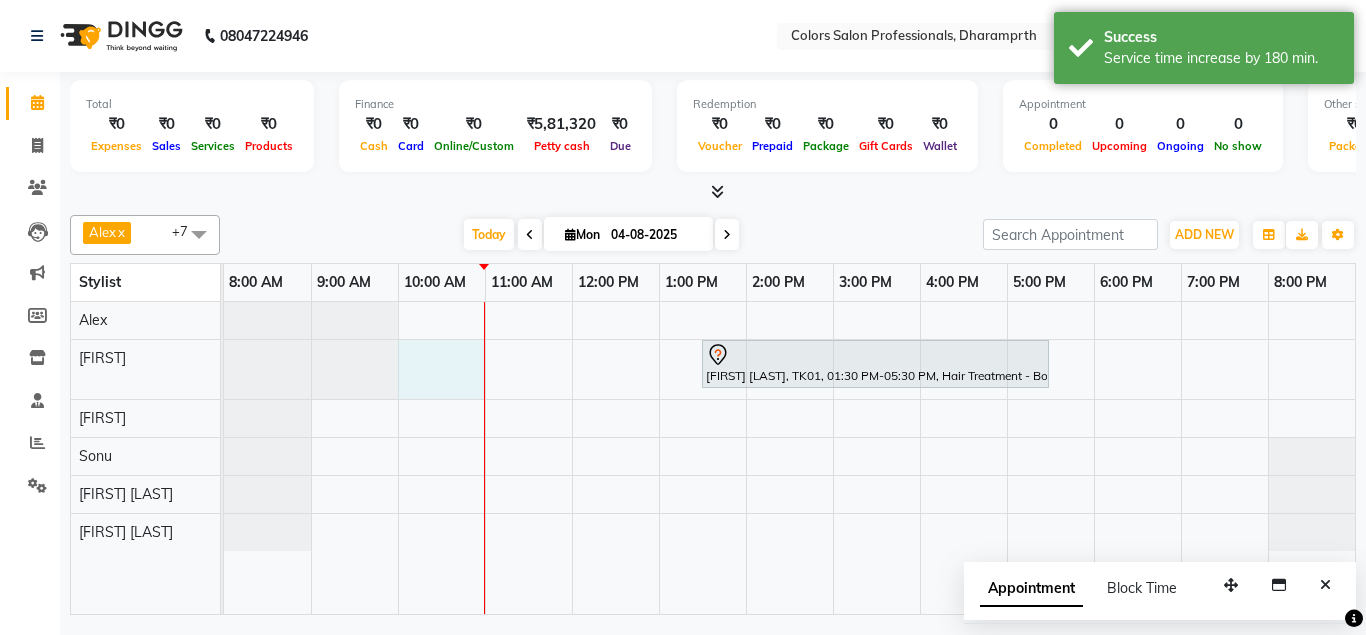 click on "[FIRST] [LAST], TK01, 01:30 PM-05:30 PM, Hair Treatment - Botox (Copacabana)" at bounding box center (789, 458) 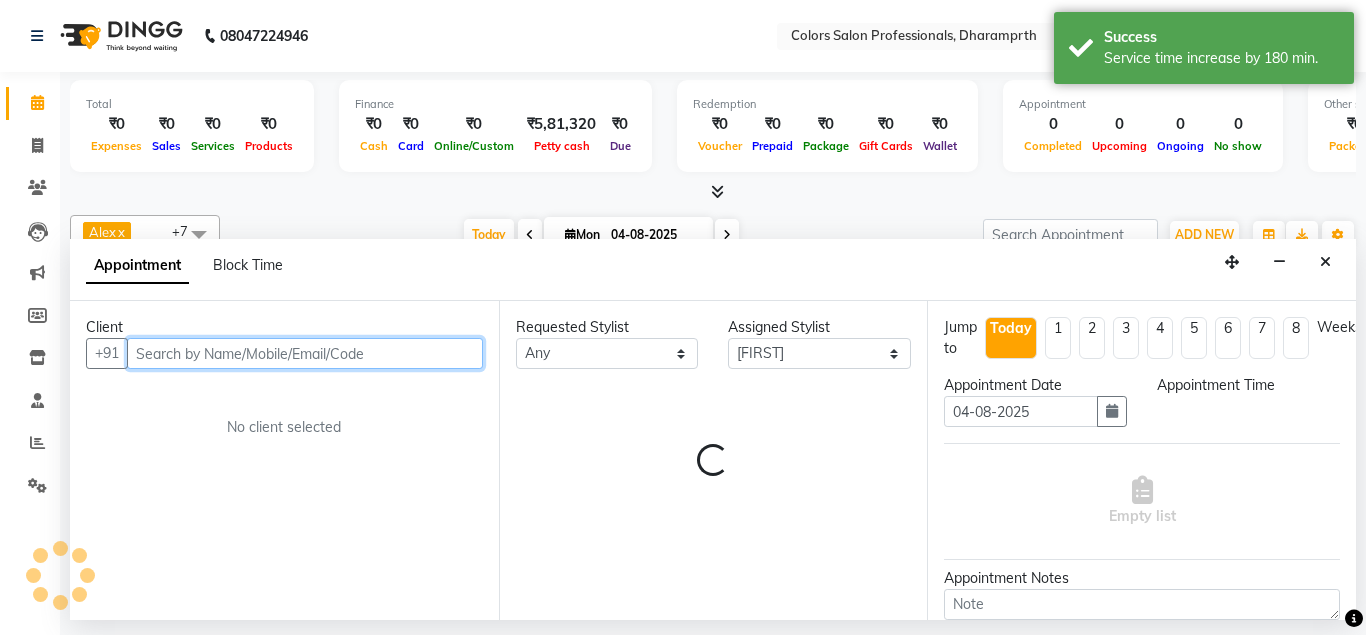 select on "600" 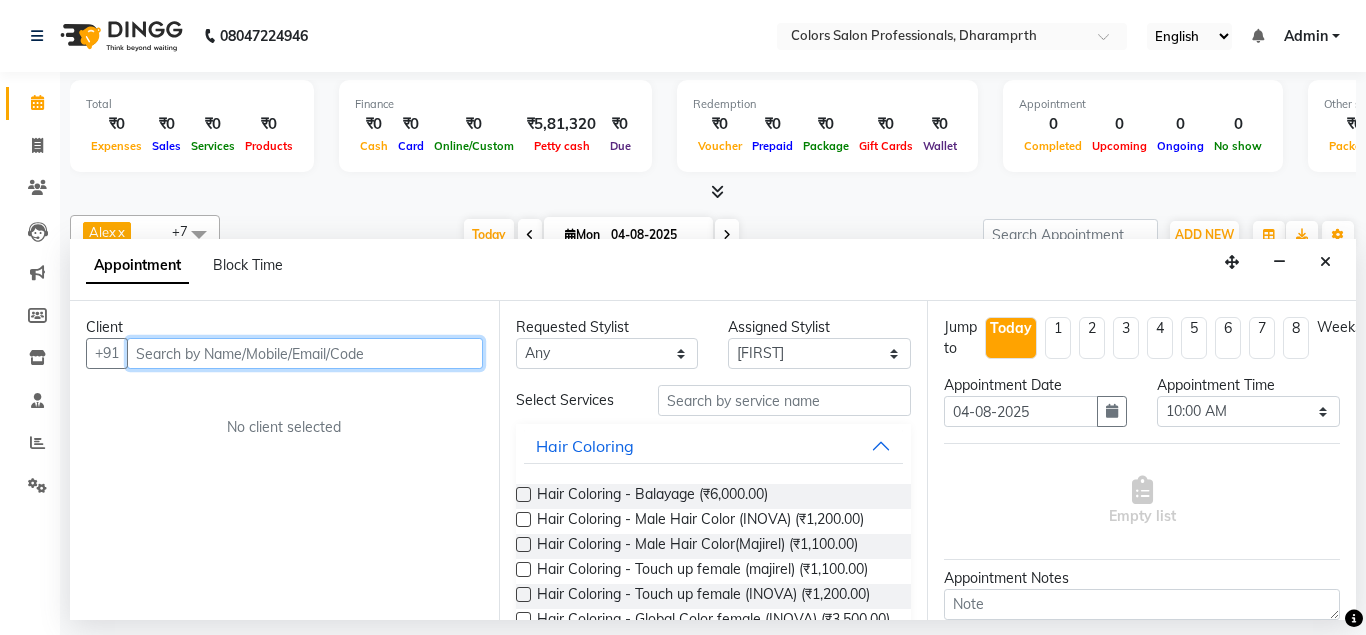 click at bounding box center (305, 353) 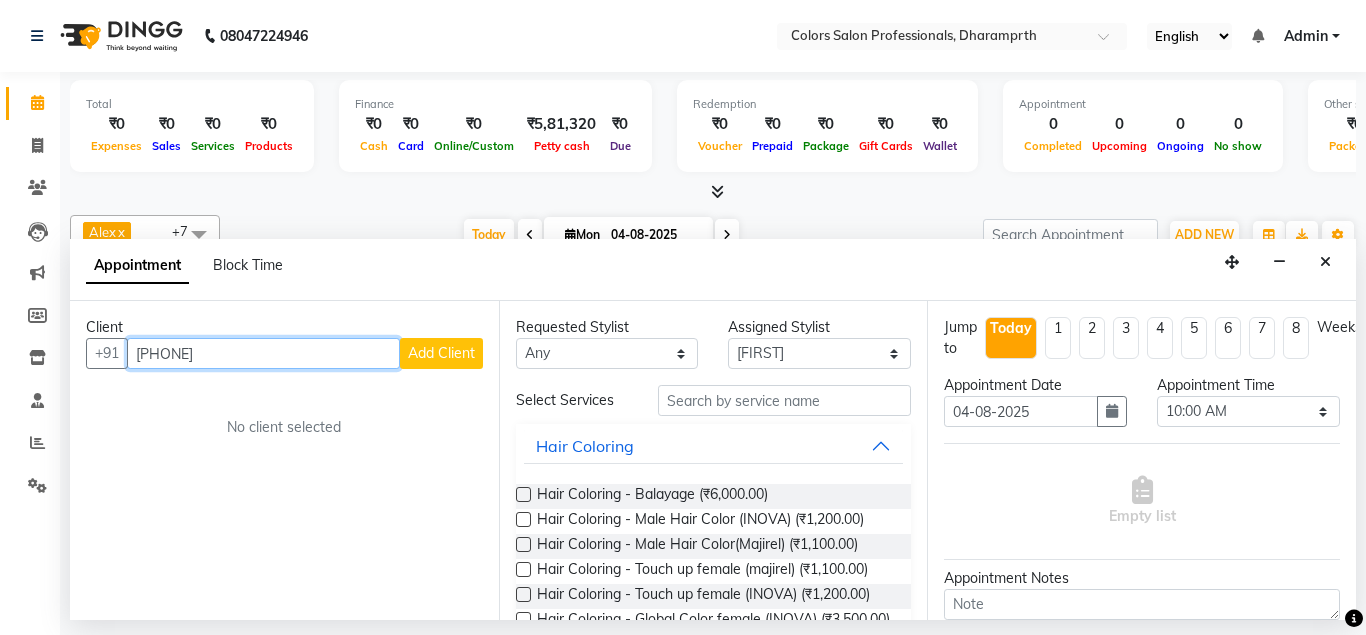 type on "[PHONE]" 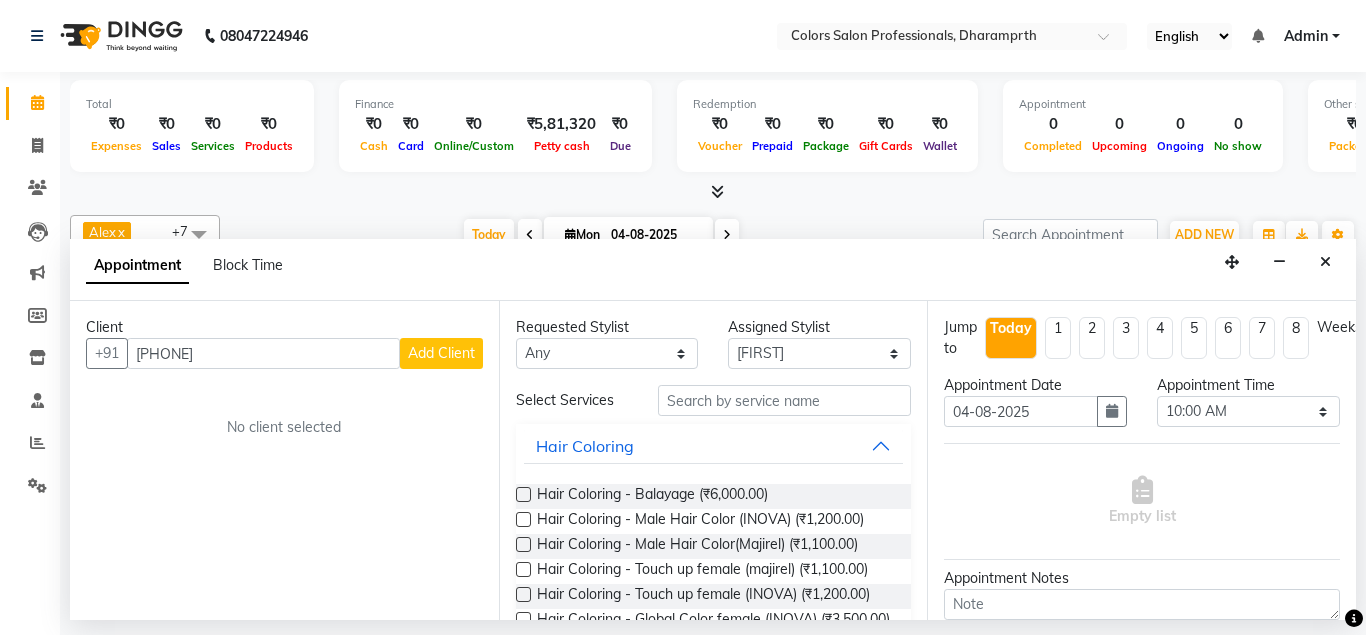 click on "Add Client" at bounding box center (441, 353) 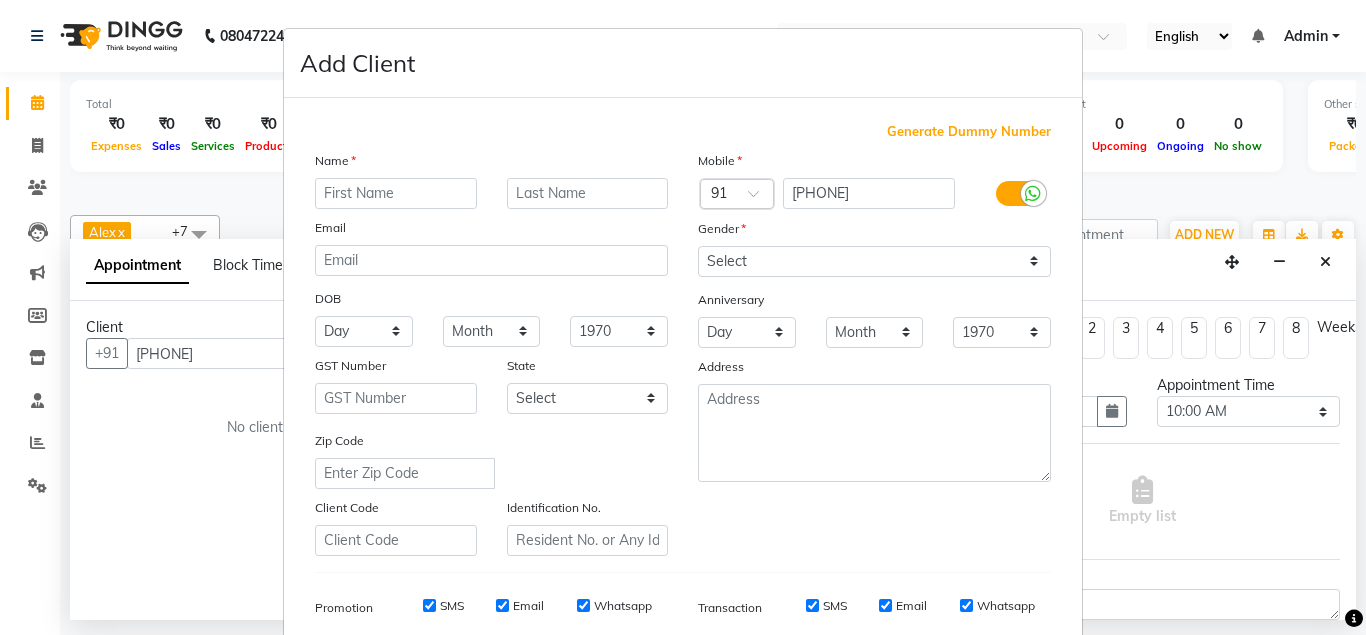click at bounding box center (396, 193) 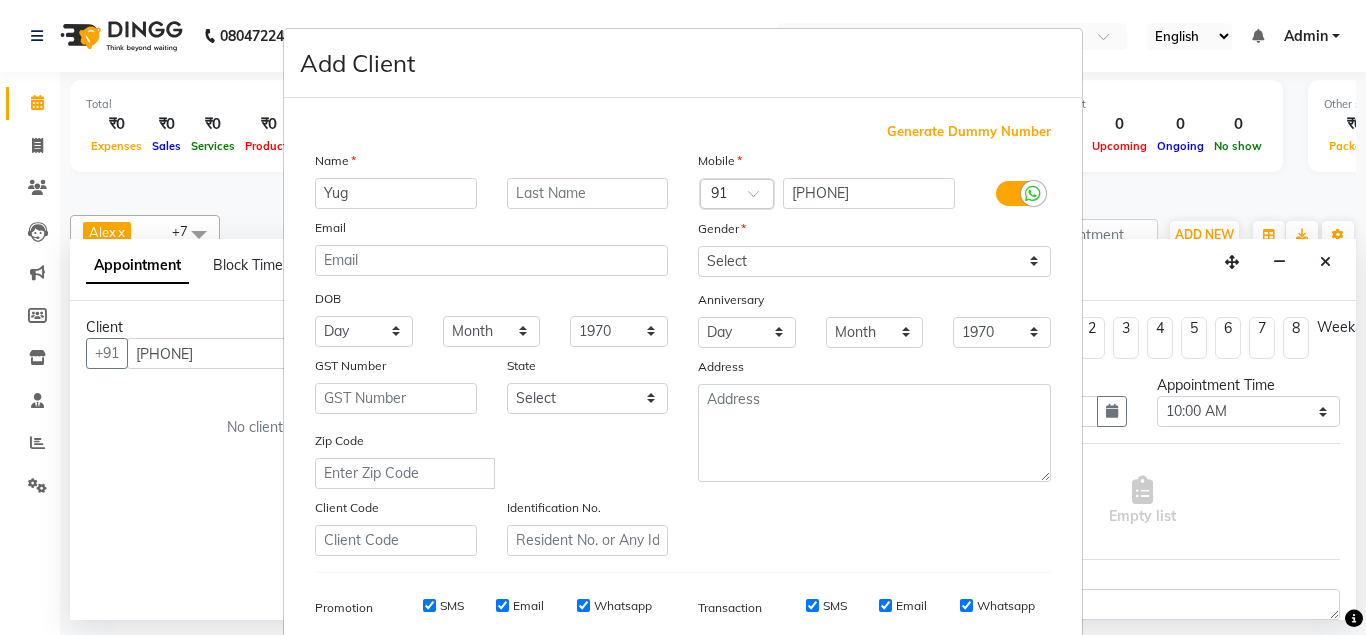 type on "Yug" 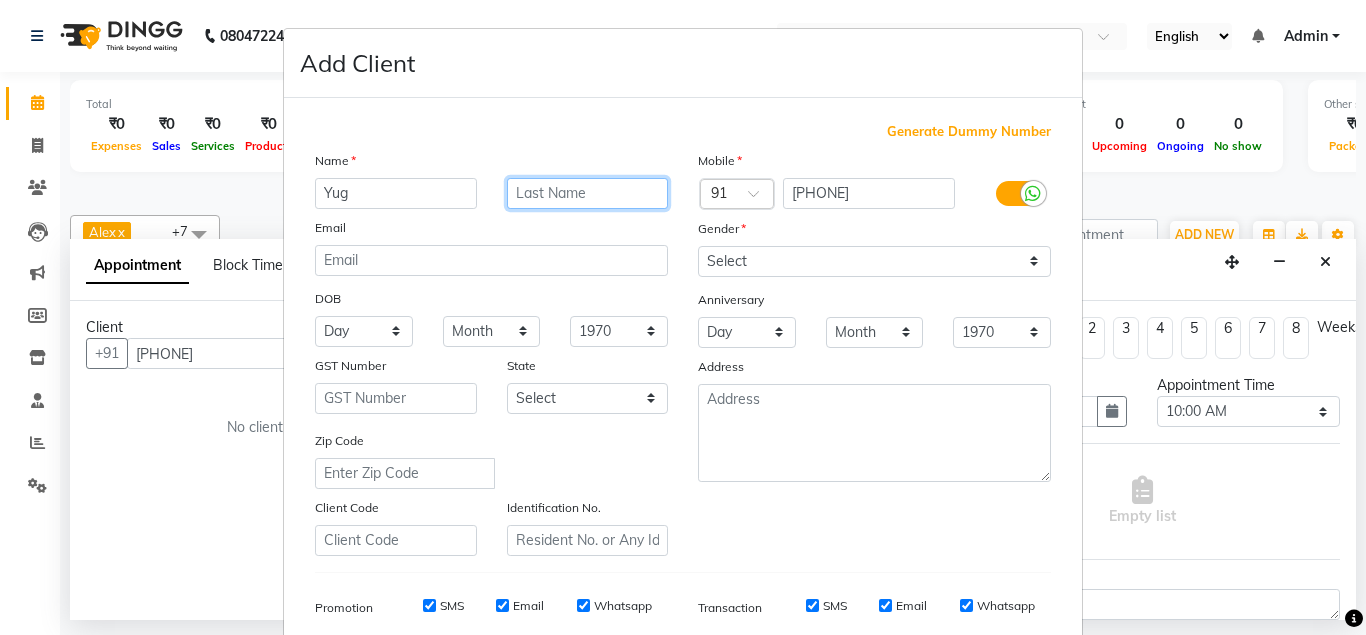 click at bounding box center [588, 193] 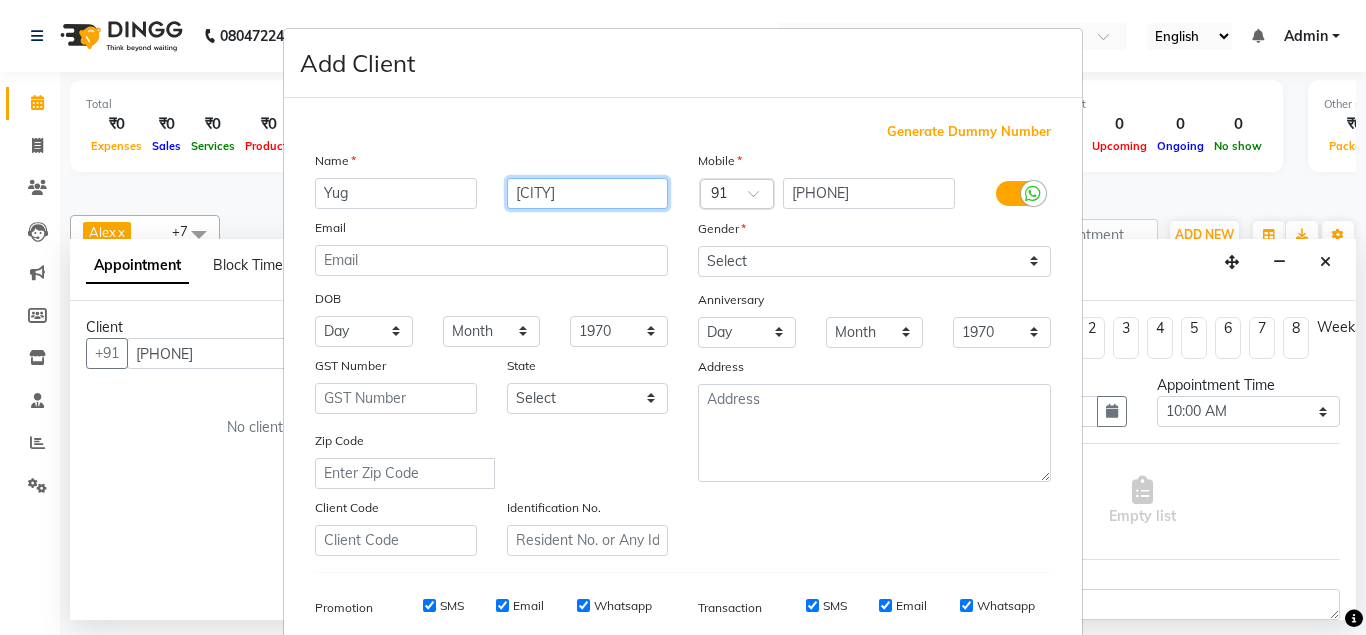 type on "[CITY]" 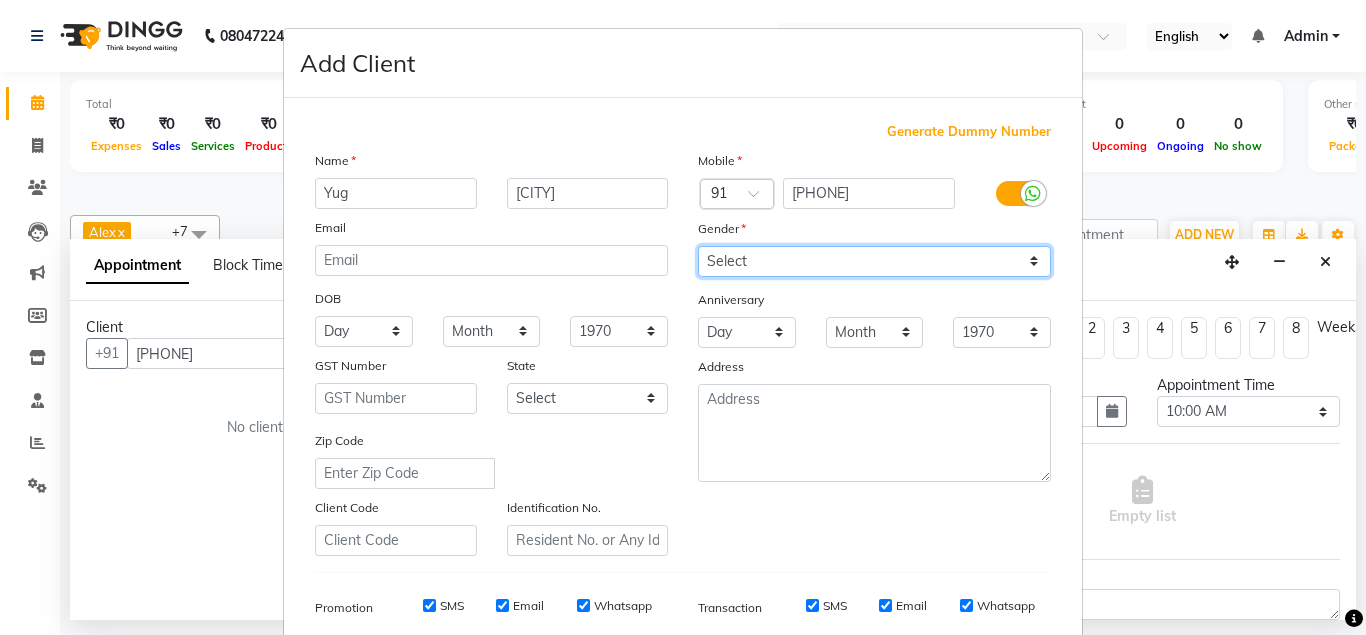 click on "Select Male Female Other Prefer Not To Say" at bounding box center [874, 261] 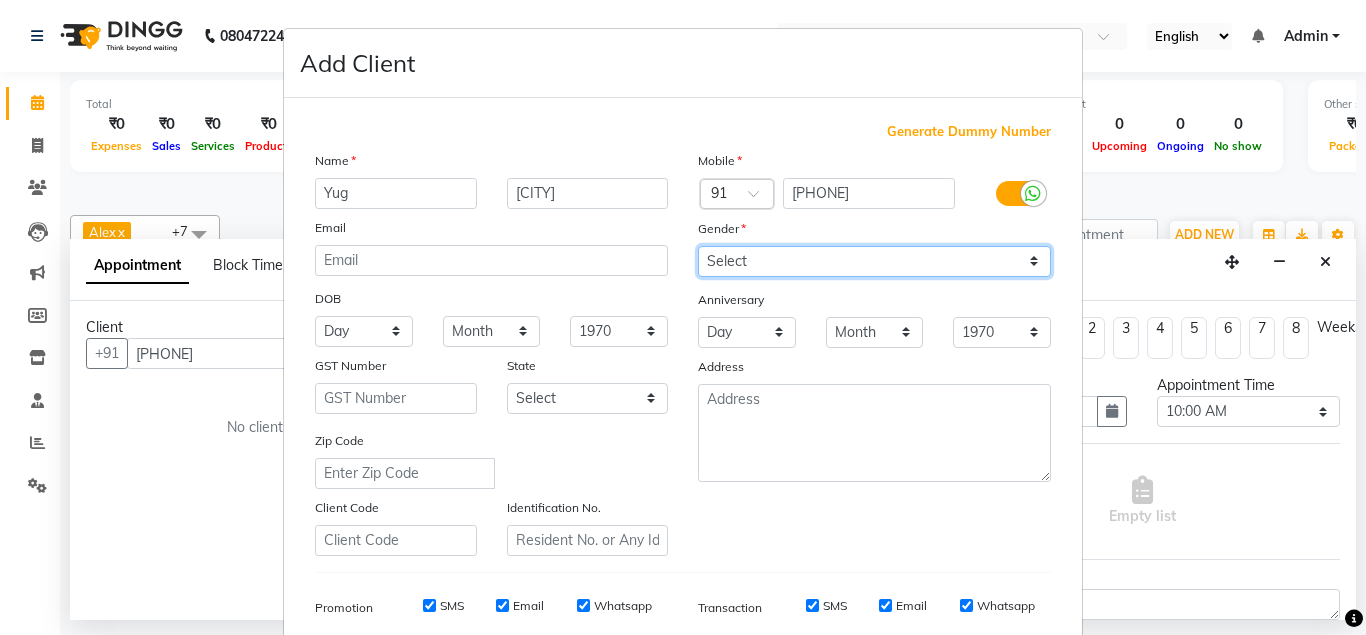 select on "male" 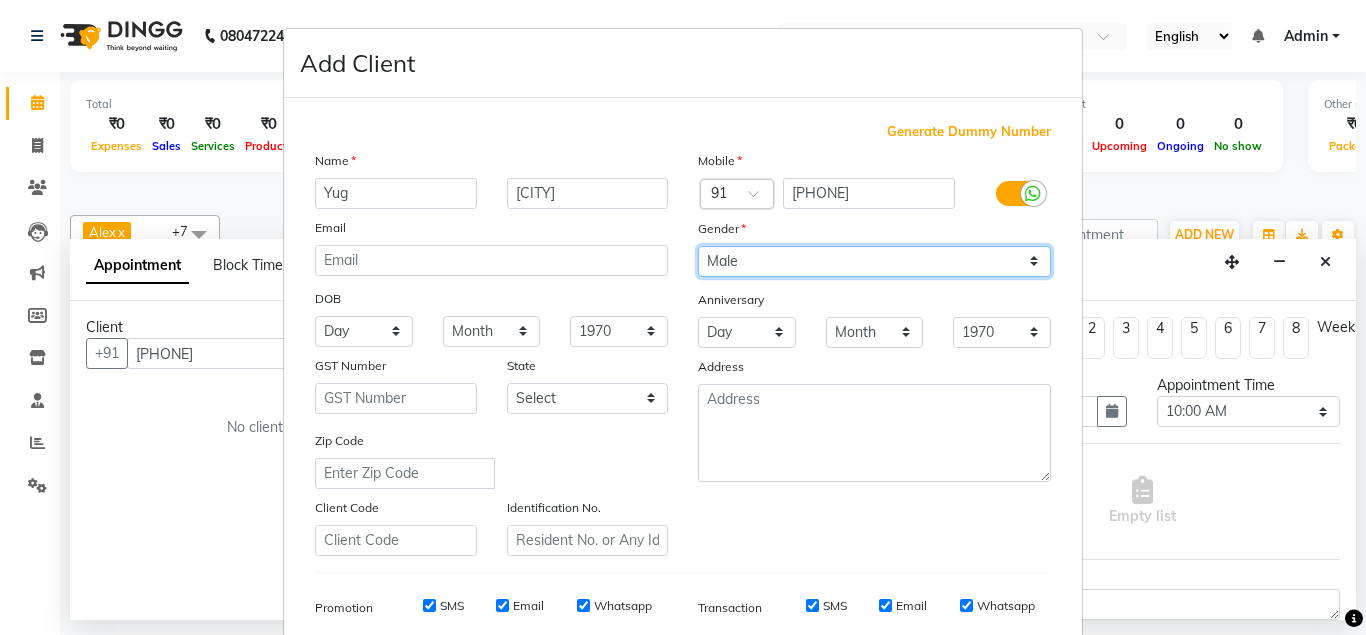 click on "Male" at bounding box center (0, 0) 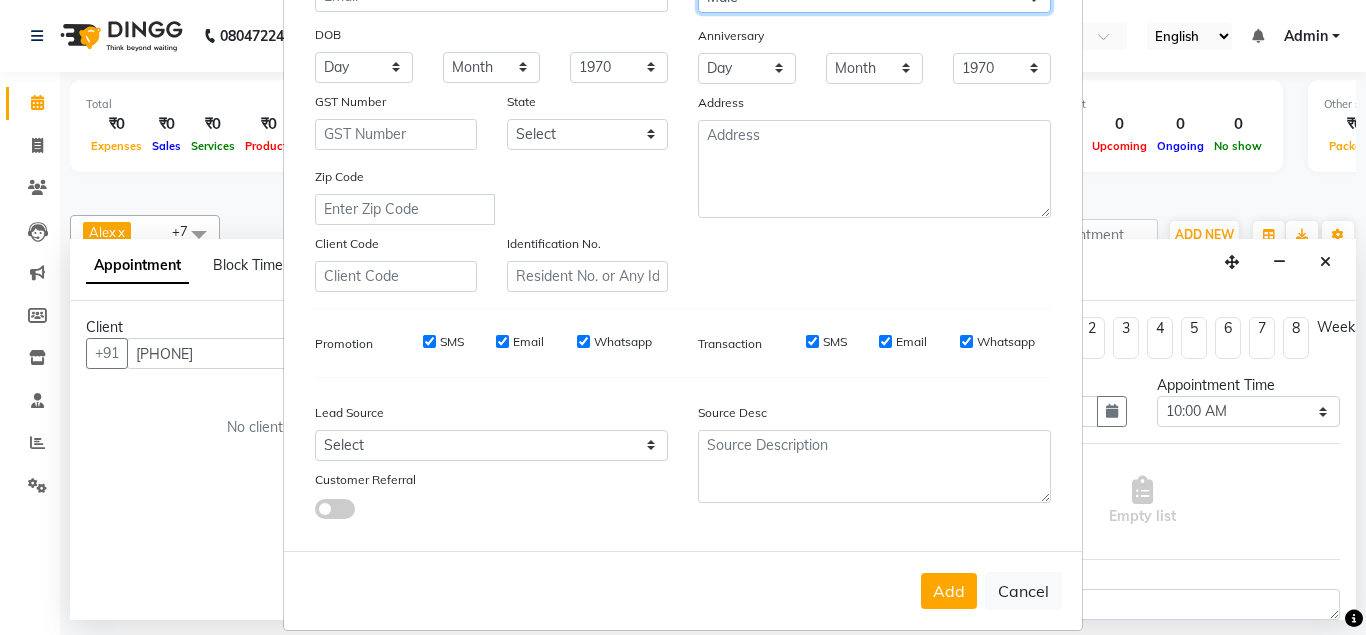 scroll, scrollTop: 288, scrollLeft: 0, axis: vertical 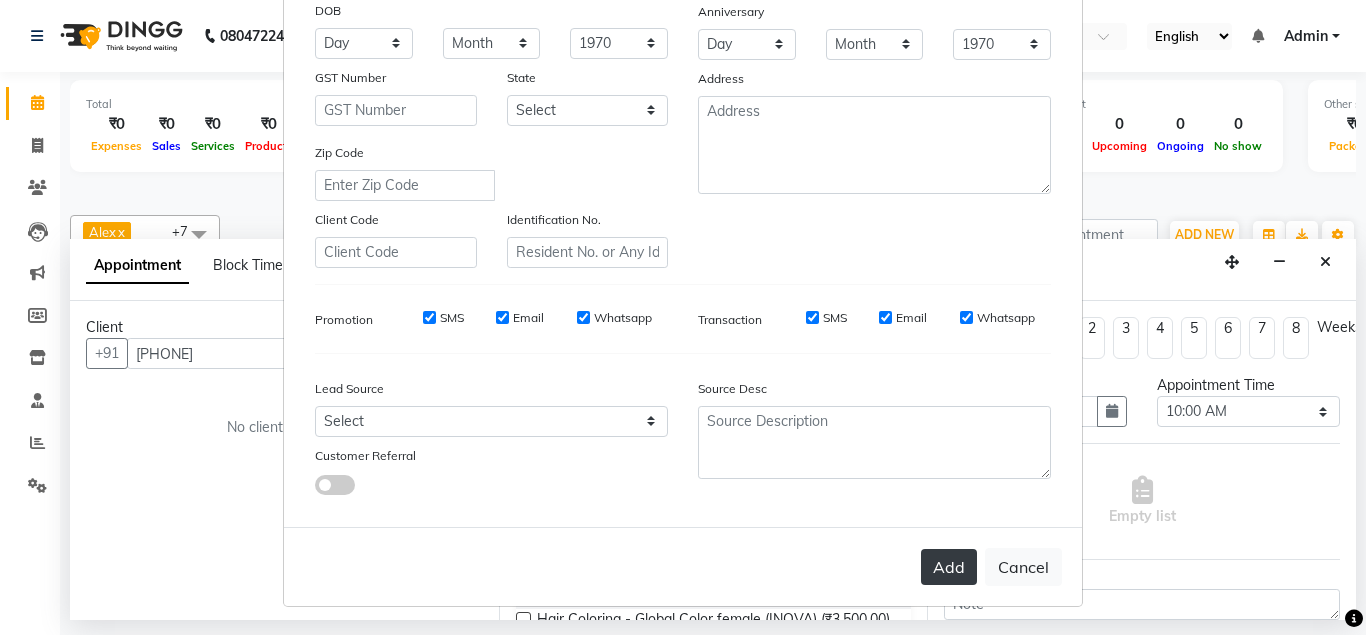 click on "Add" at bounding box center (949, 567) 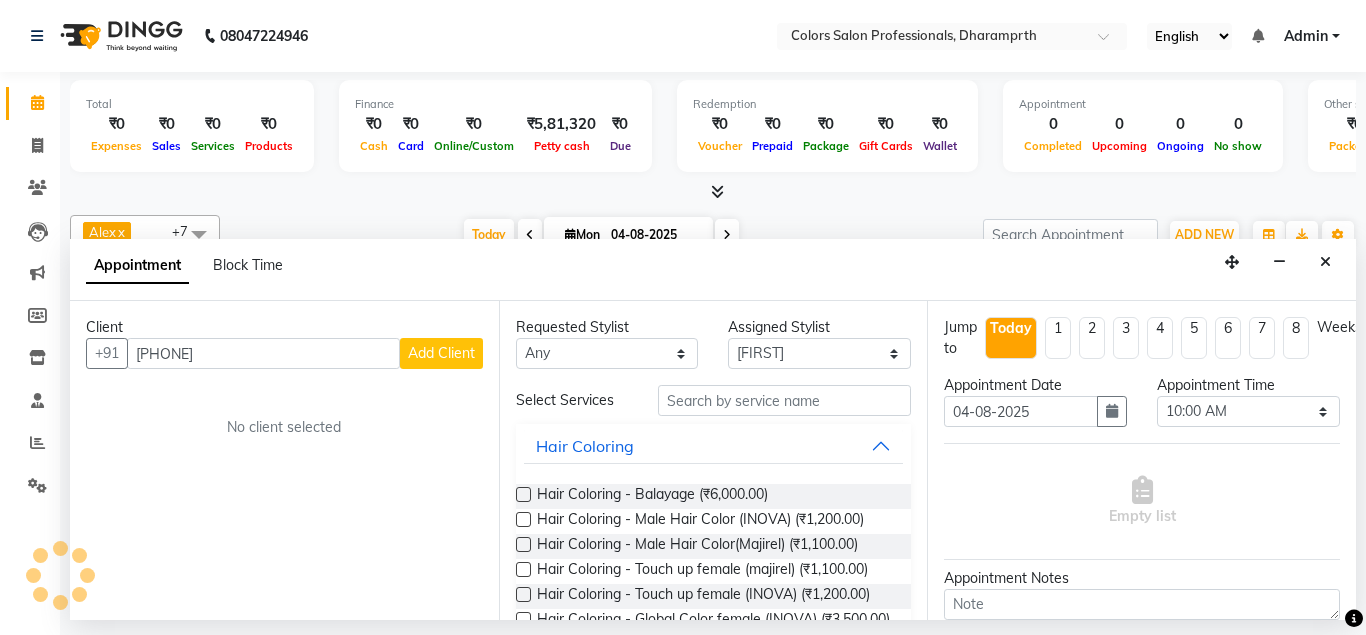 type 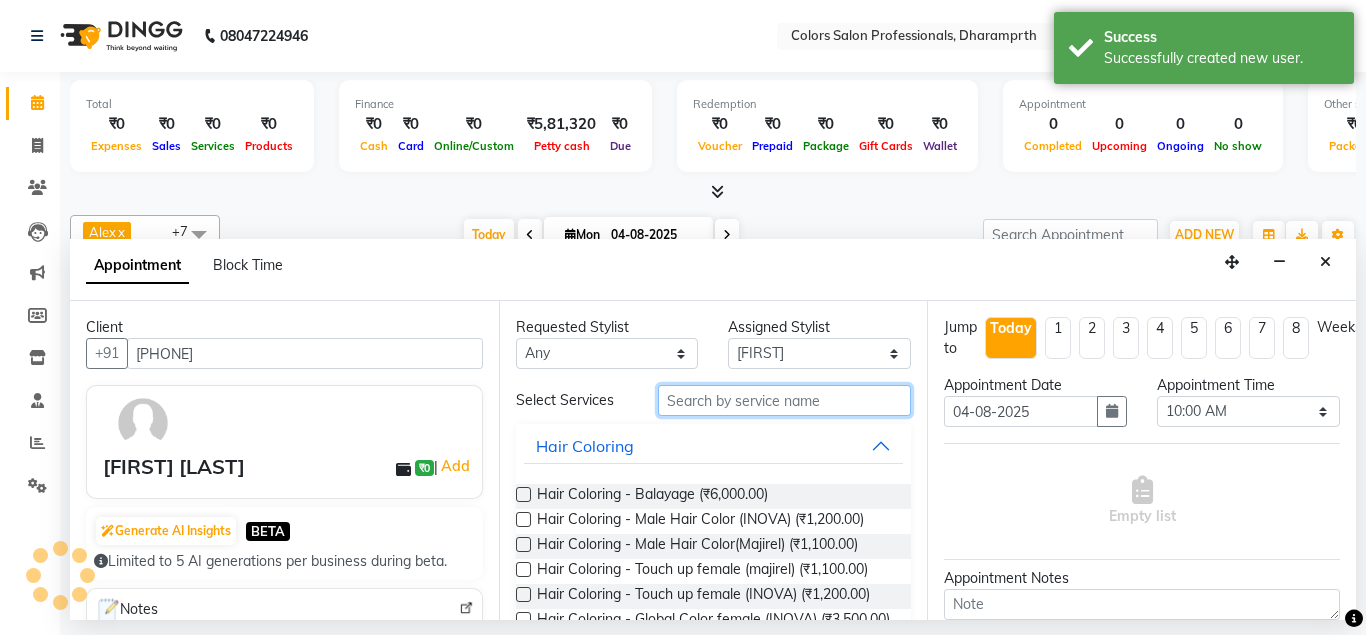click at bounding box center [785, 400] 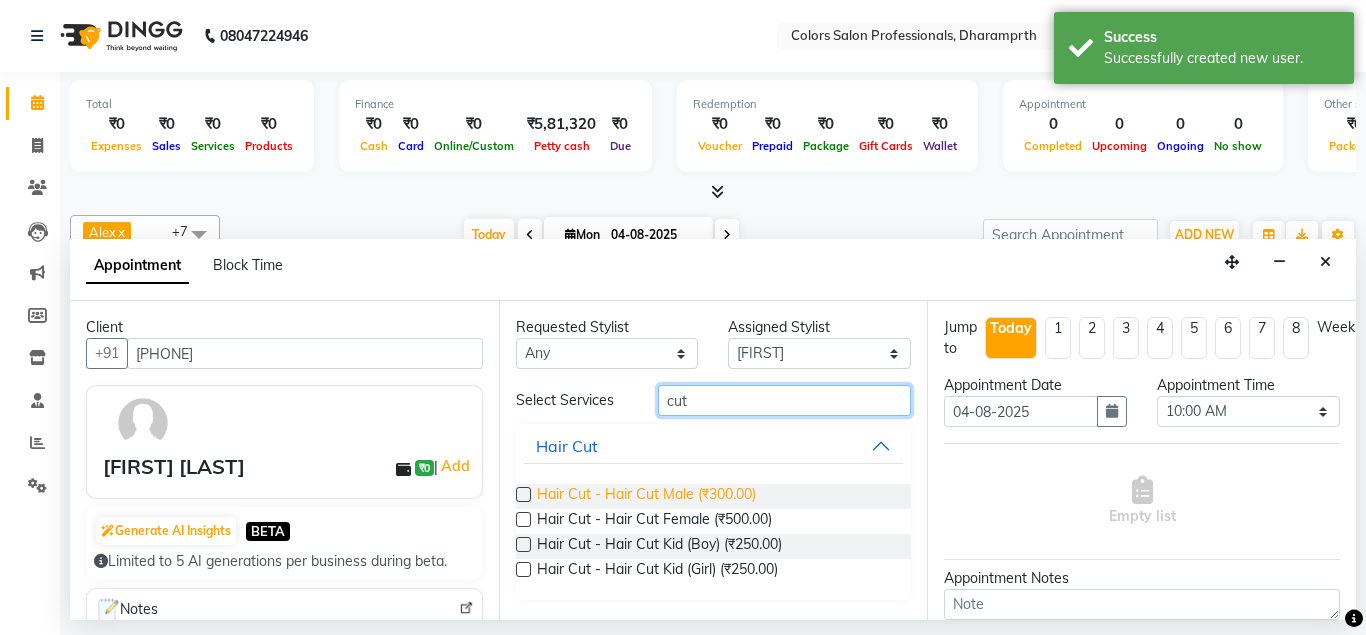 type on "cut" 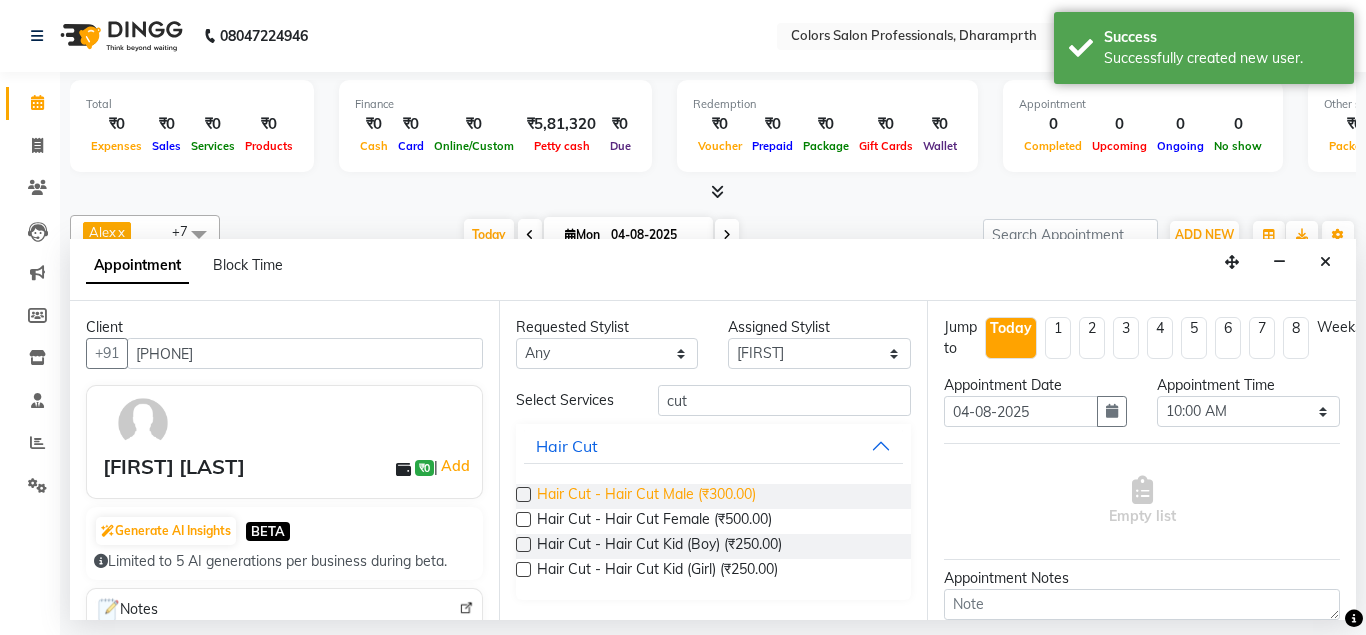 click on "Hair Cut - Hair Cut Male (₹300.00)" at bounding box center (646, 496) 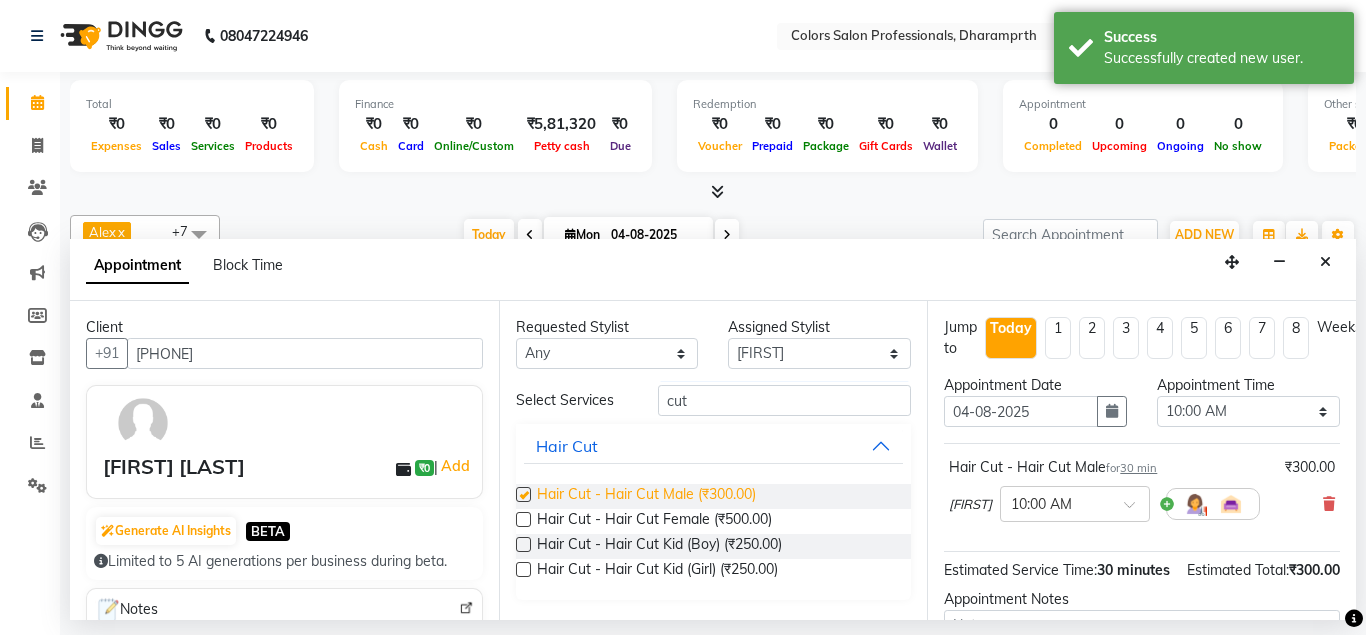 checkbox on "false" 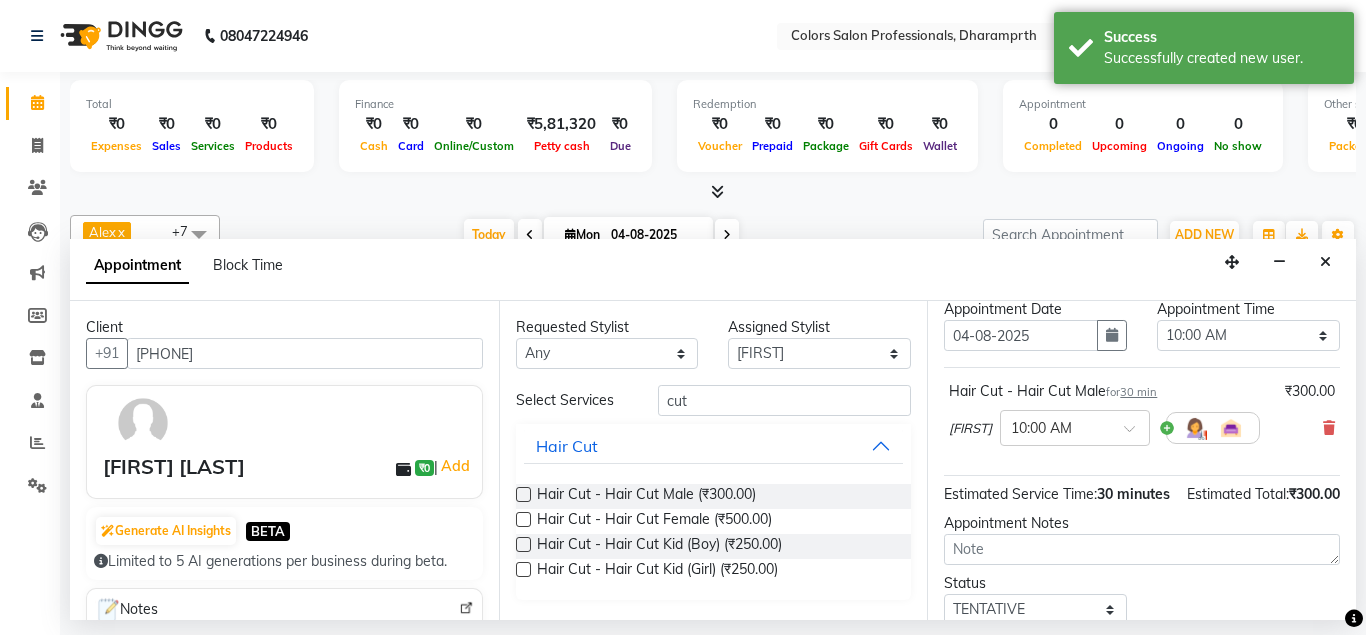scroll, scrollTop: 207, scrollLeft: 0, axis: vertical 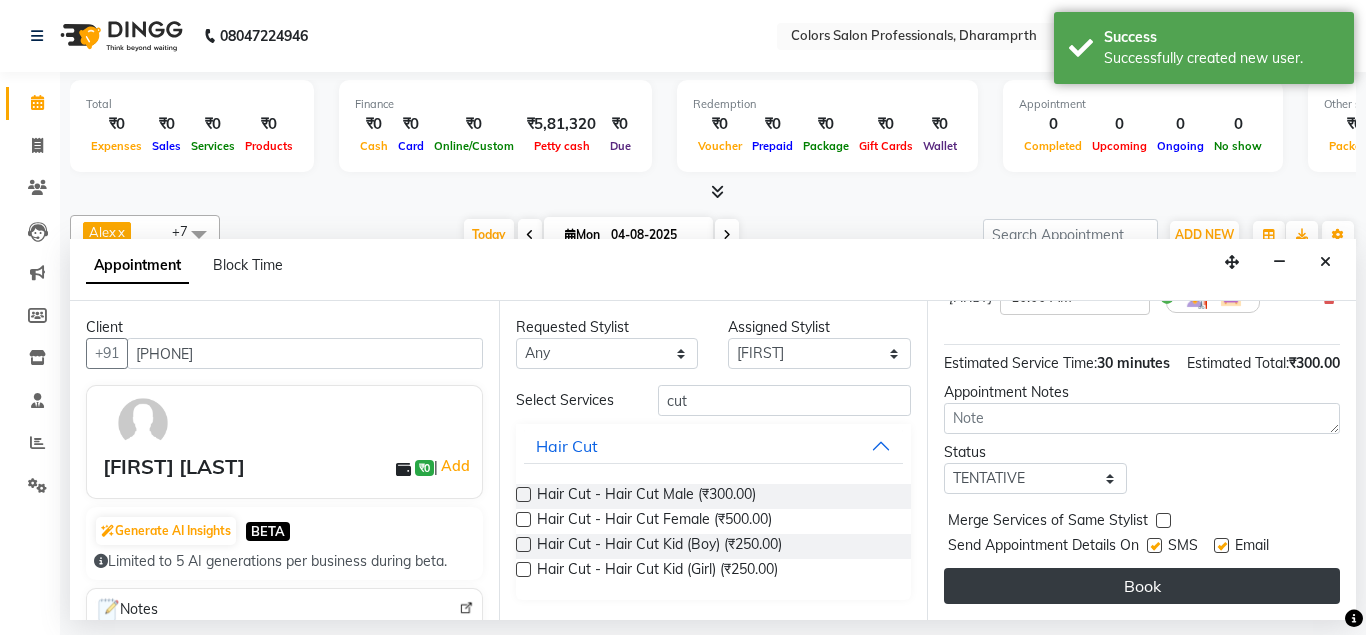 click on "Book" at bounding box center (1142, 586) 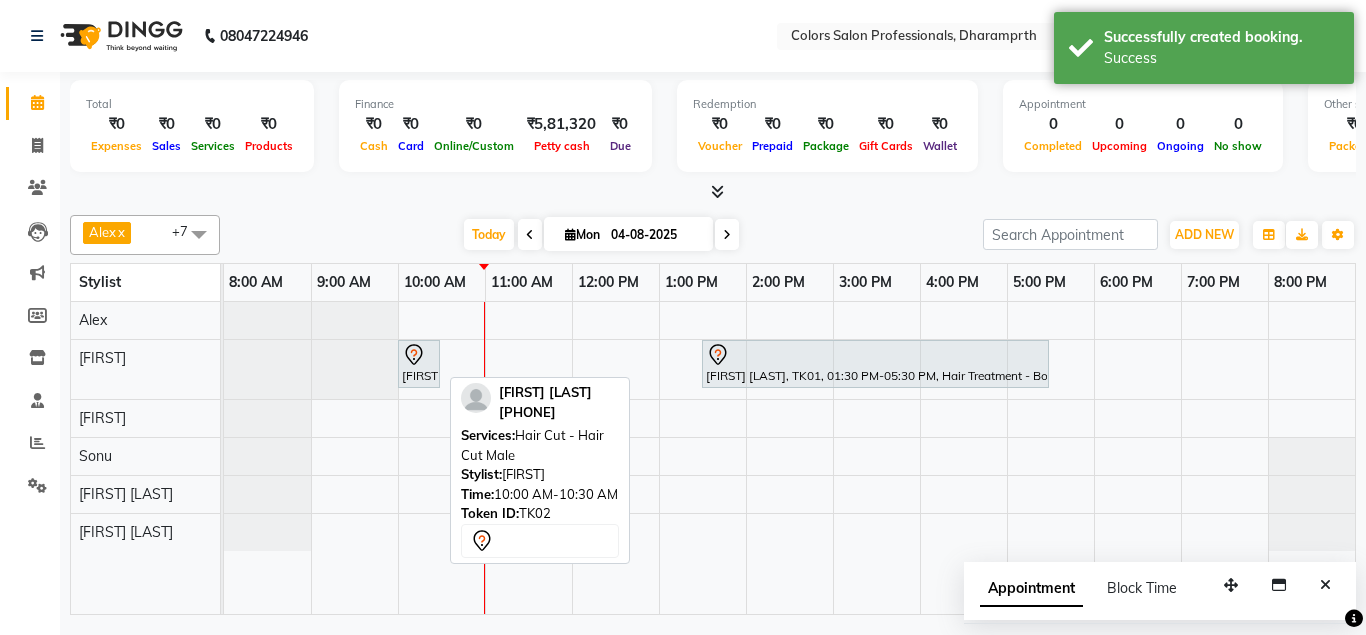 click 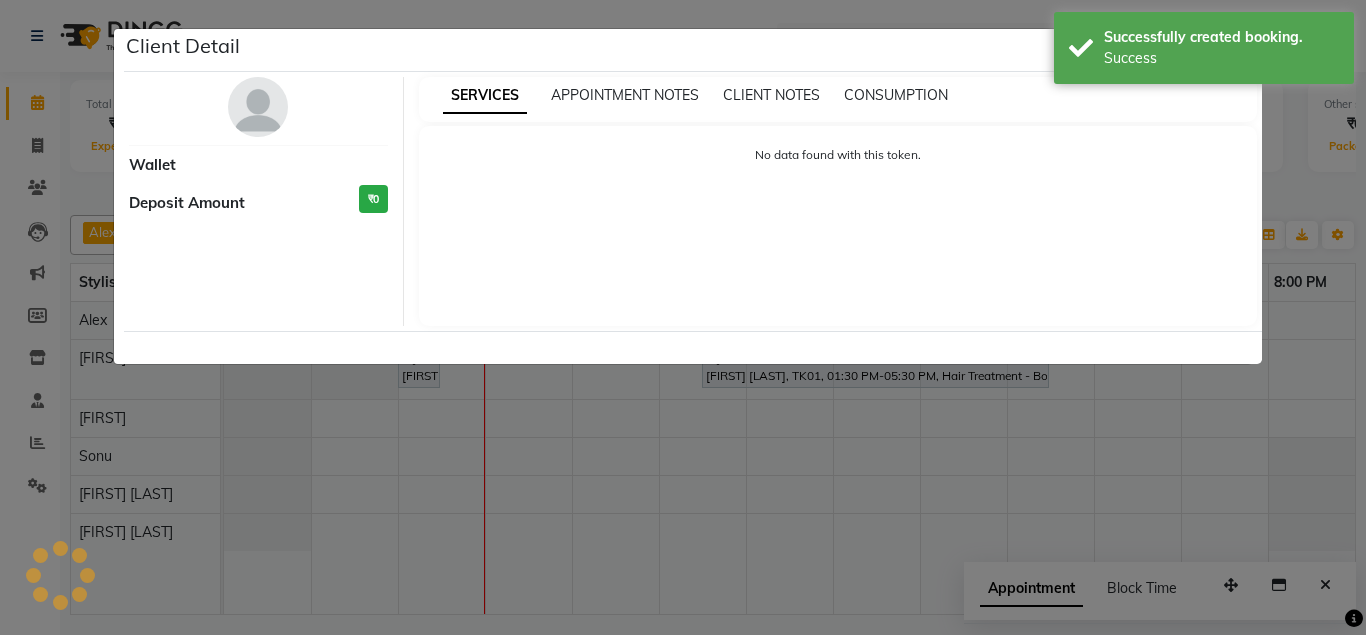 select on "7" 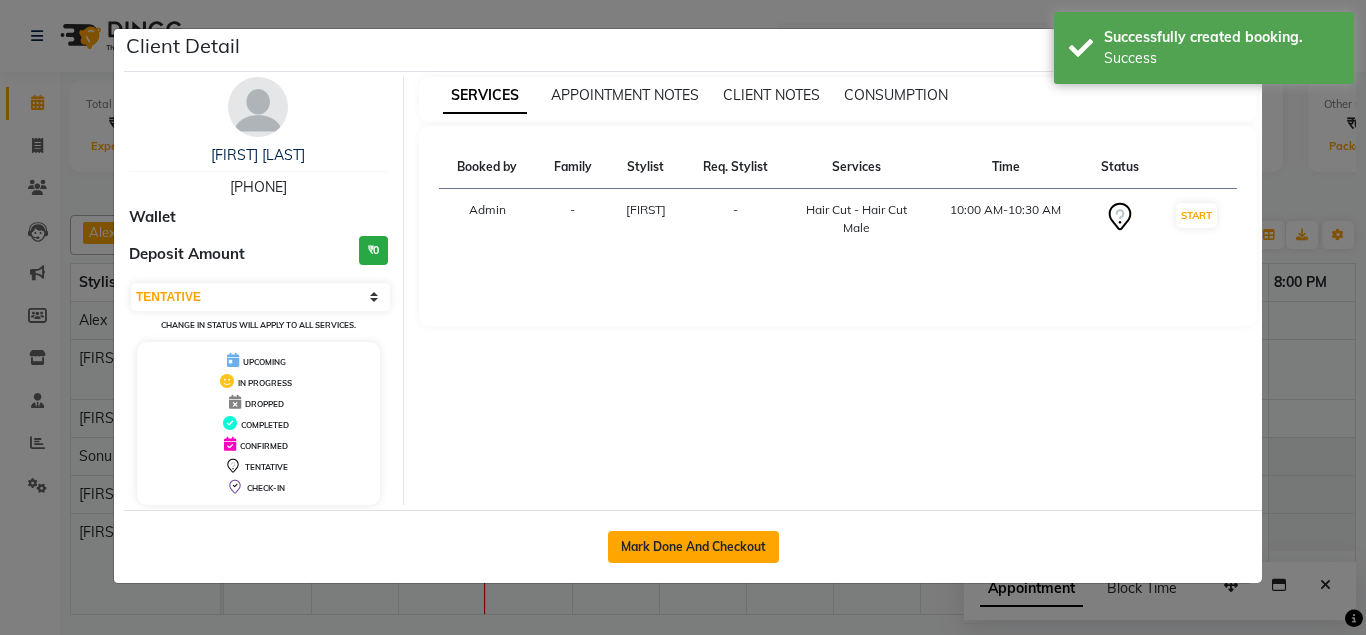 click on "Mark Done And Checkout" 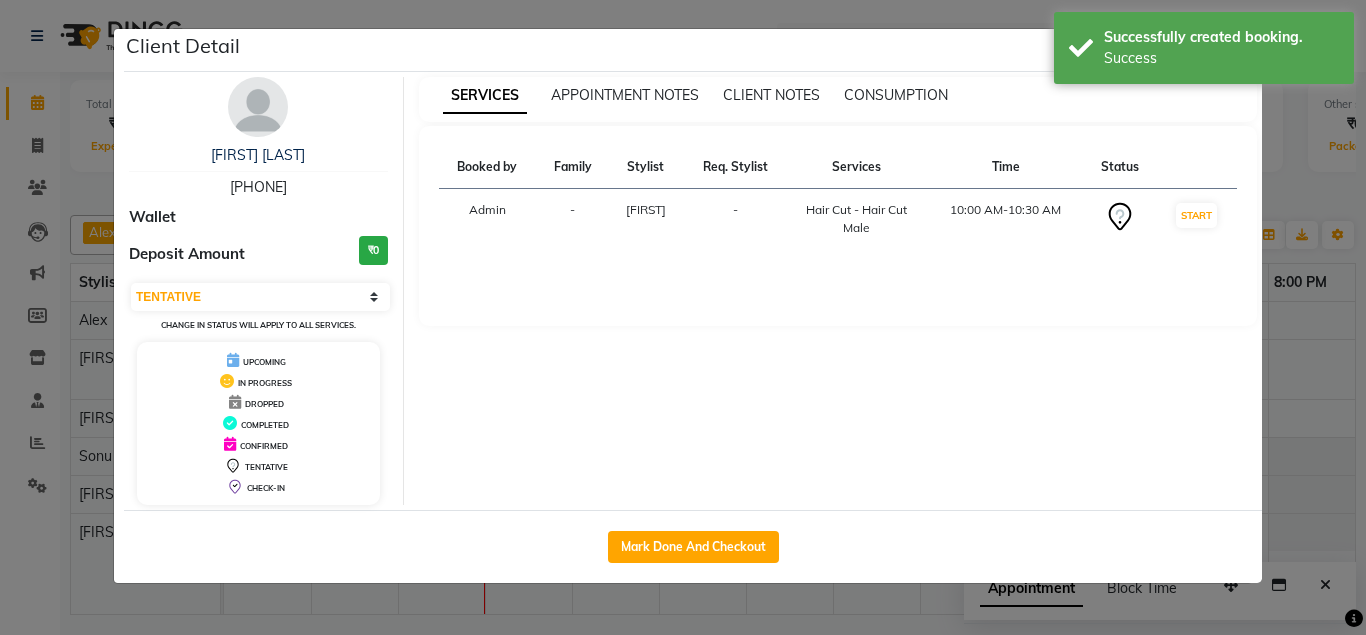 select on "7161" 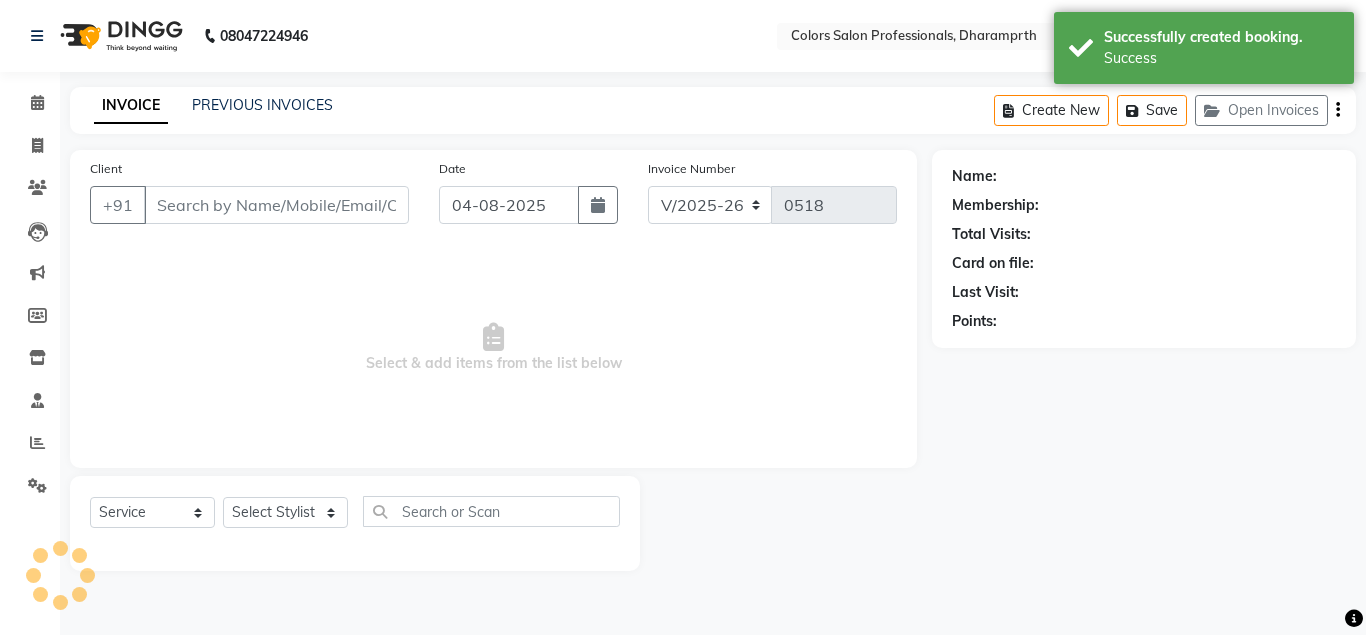 type on "[PHONE]" 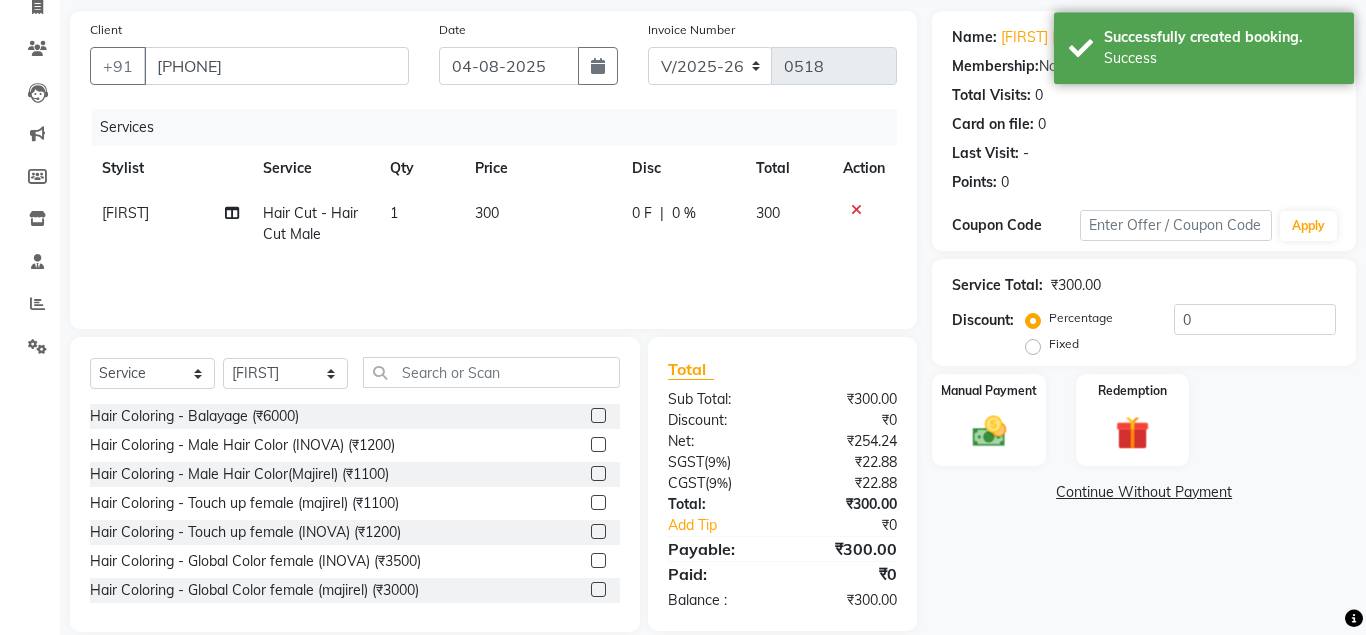 scroll, scrollTop: 166, scrollLeft: 0, axis: vertical 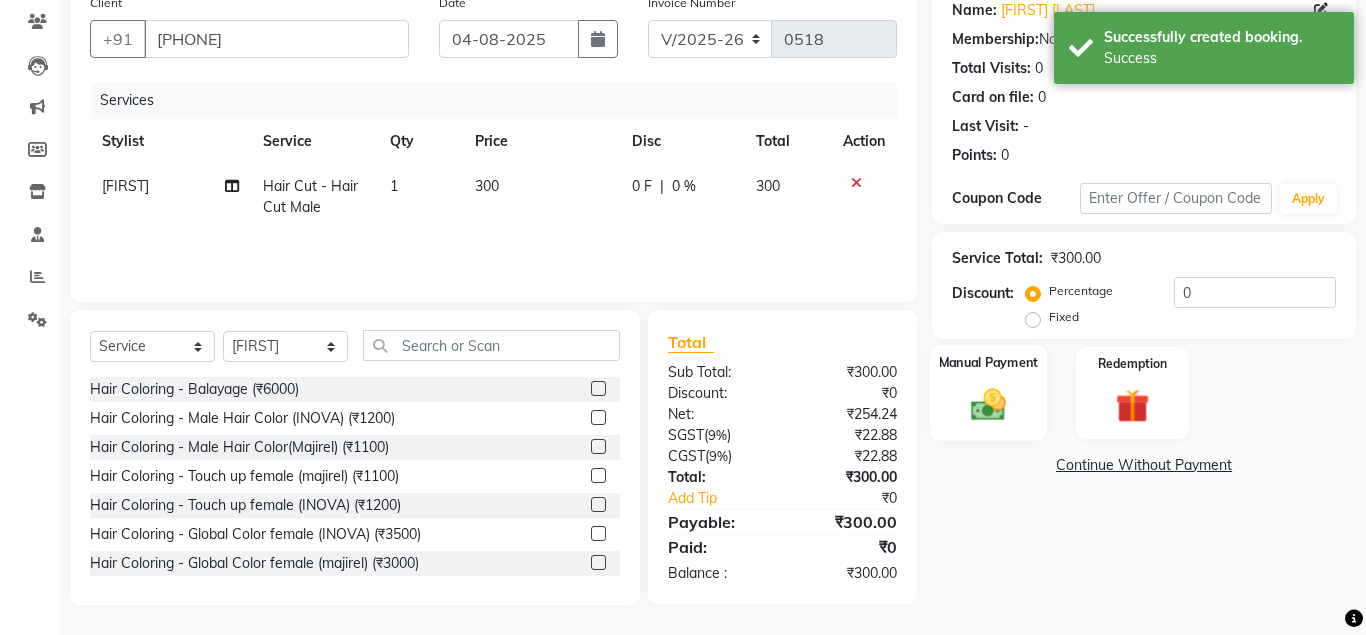 click 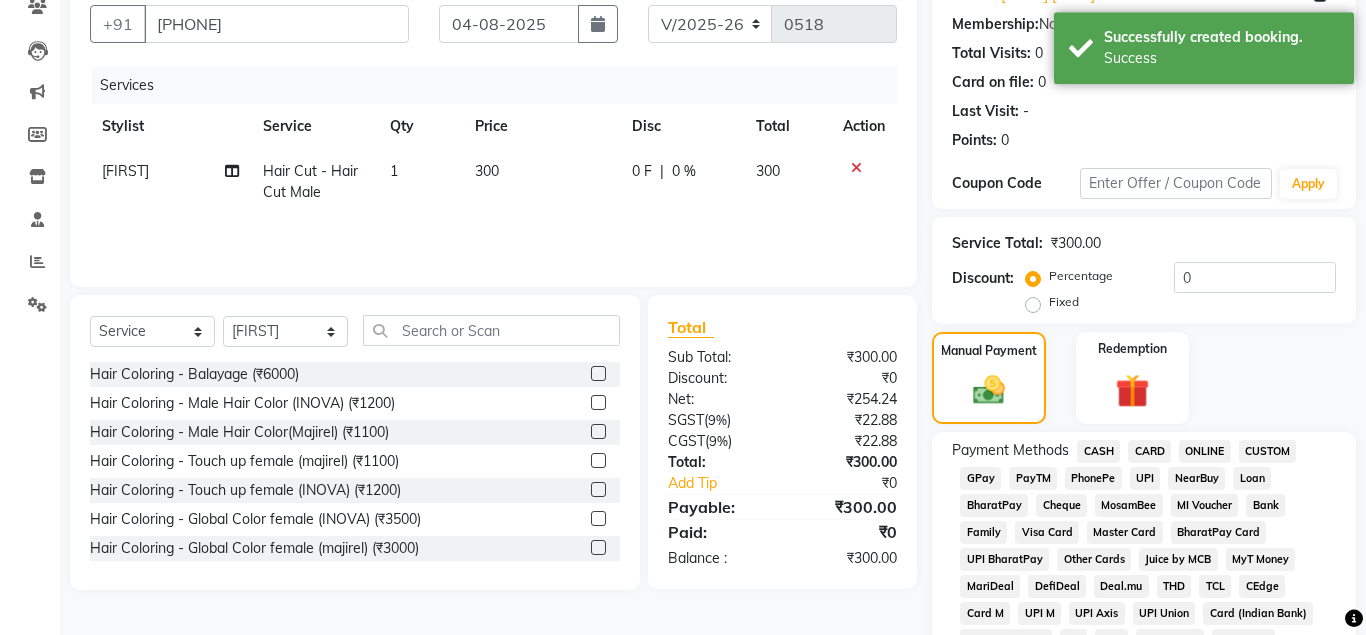 scroll, scrollTop: 268, scrollLeft: 0, axis: vertical 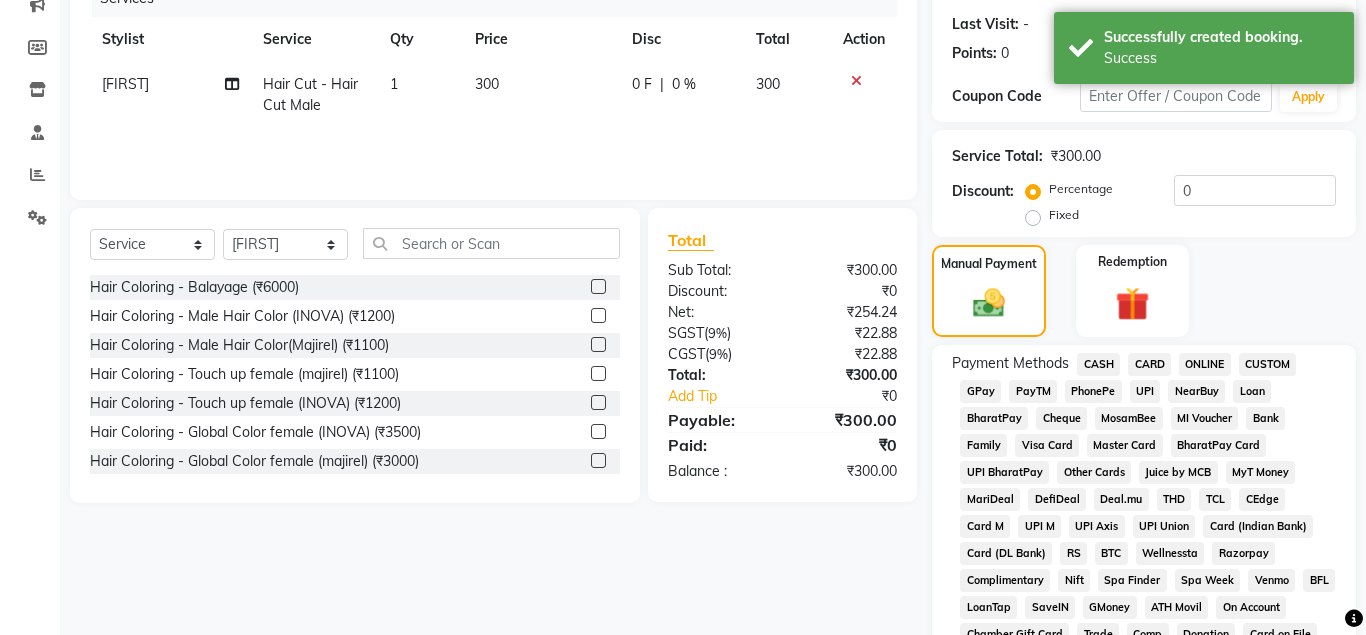 click on "ONLINE" 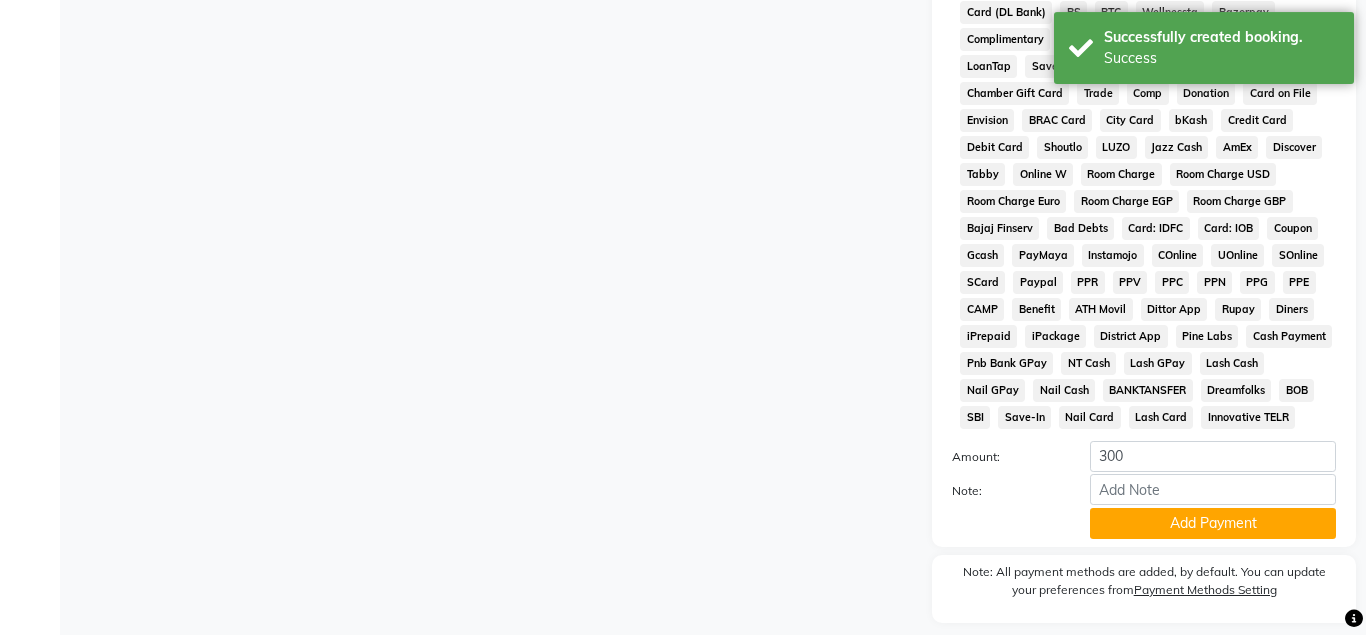 scroll, scrollTop: 867, scrollLeft: 0, axis: vertical 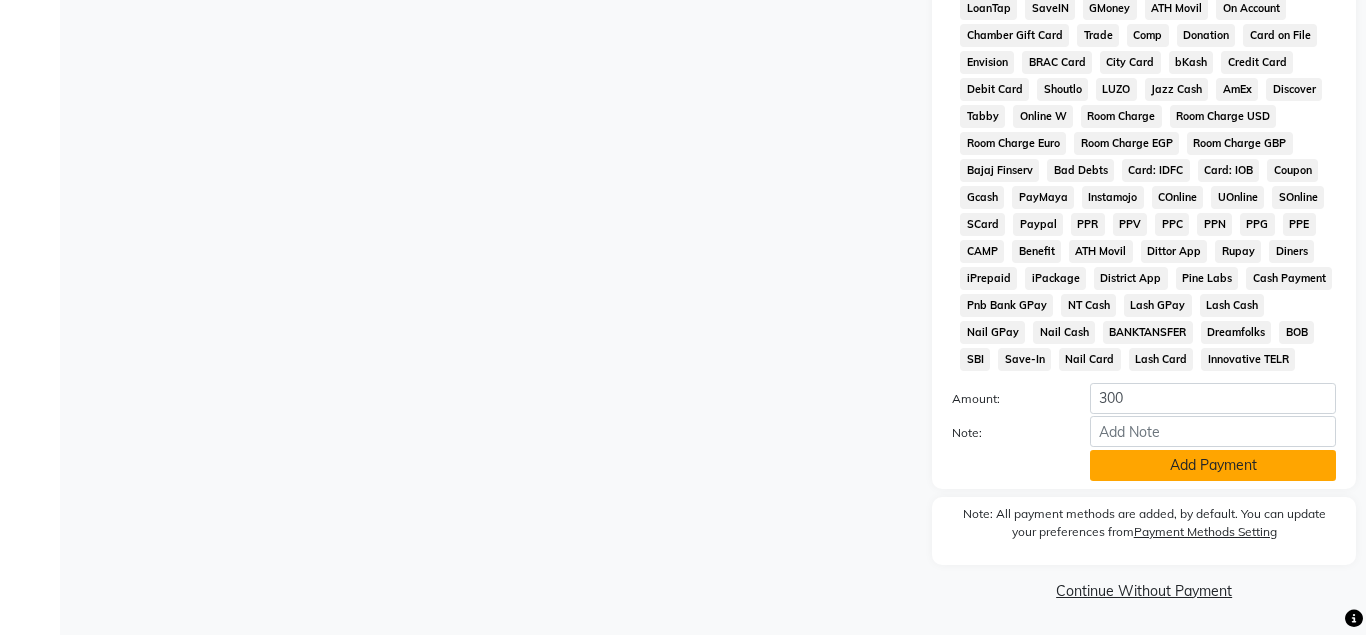 click on "Add Payment" 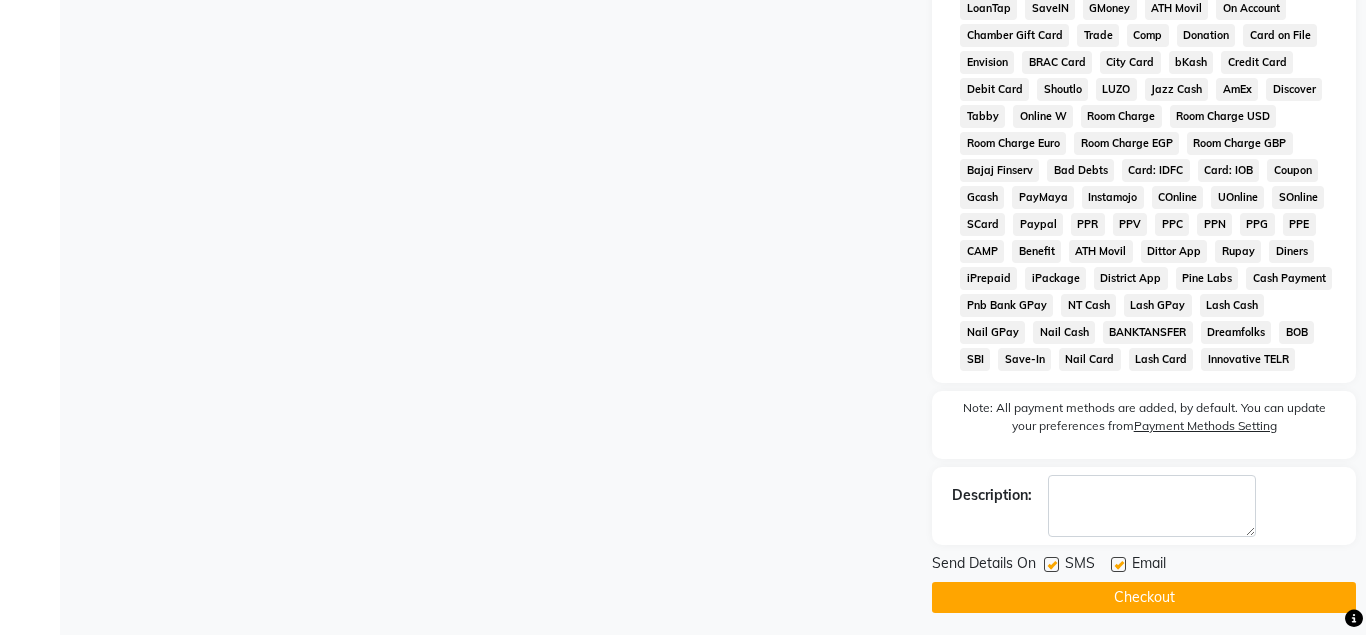 click on "Checkout" 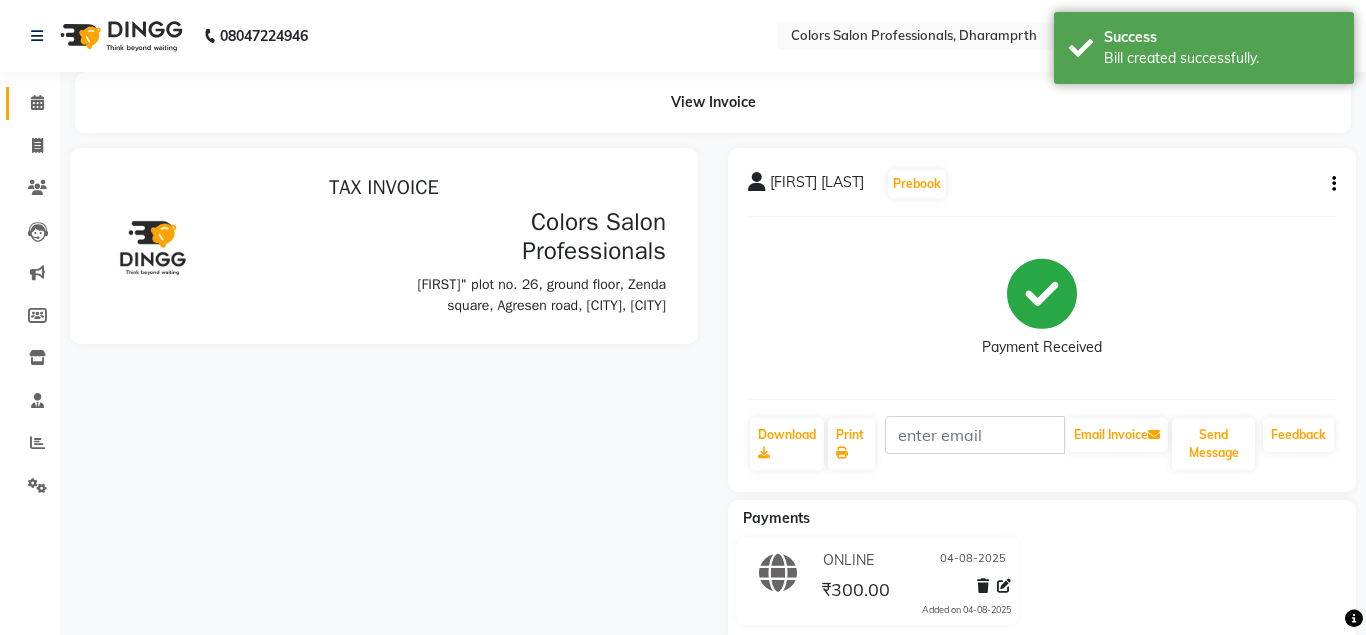 scroll, scrollTop: 0, scrollLeft: 0, axis: both 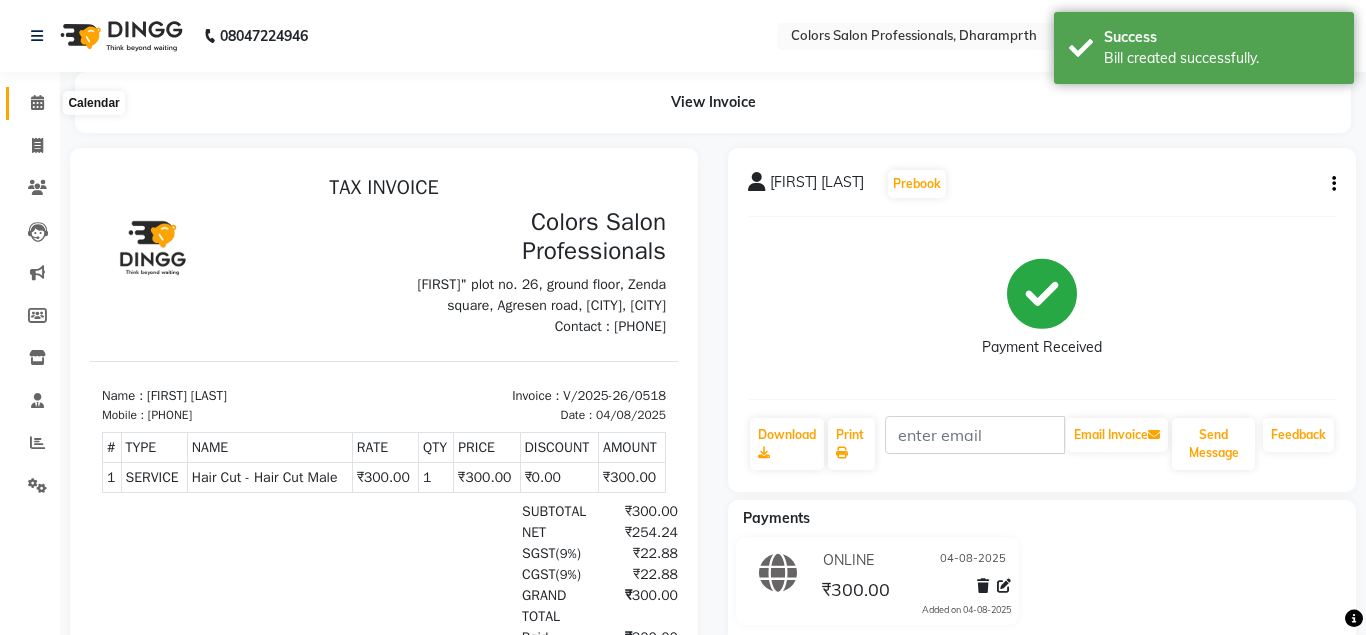 click 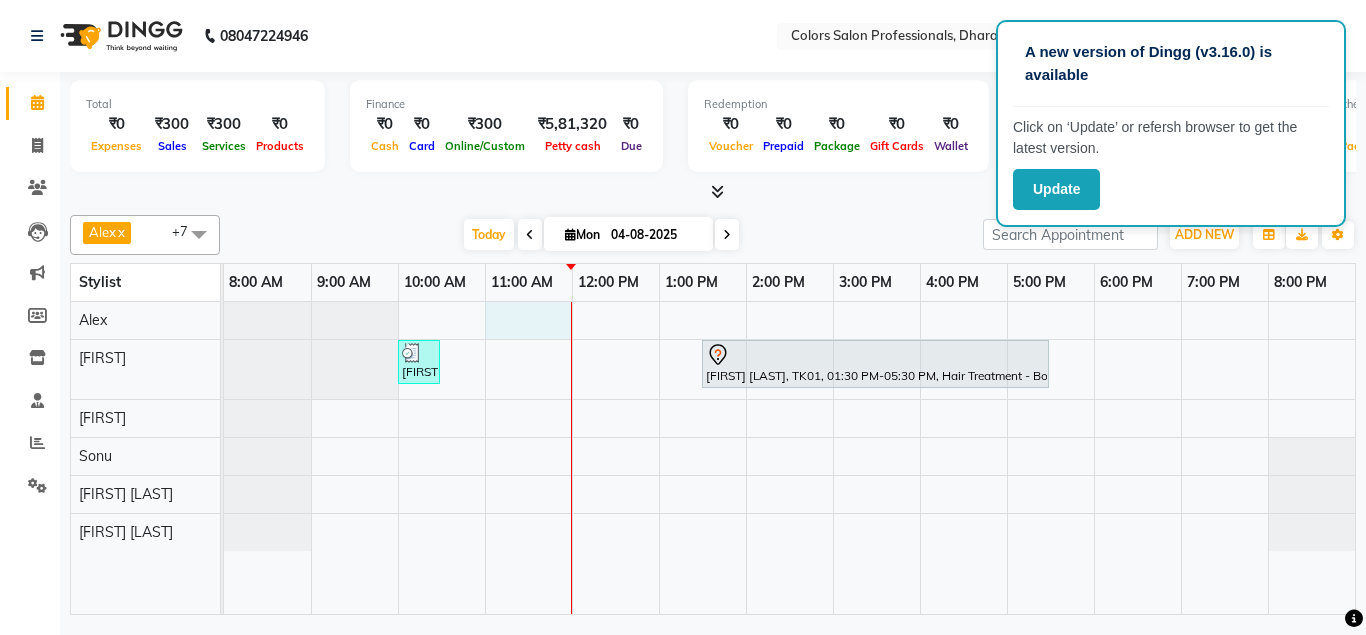 click on "[FIRST] [LAST], TK02, 10:00 AM-10:30 AM, Hair Cut - Hair Cut Male [FIRST] [LAST], TK01, 01:30 PM-05:30 PM, Hair Treatment - Botox (Copacabana)" at bounding box center [789, 458] 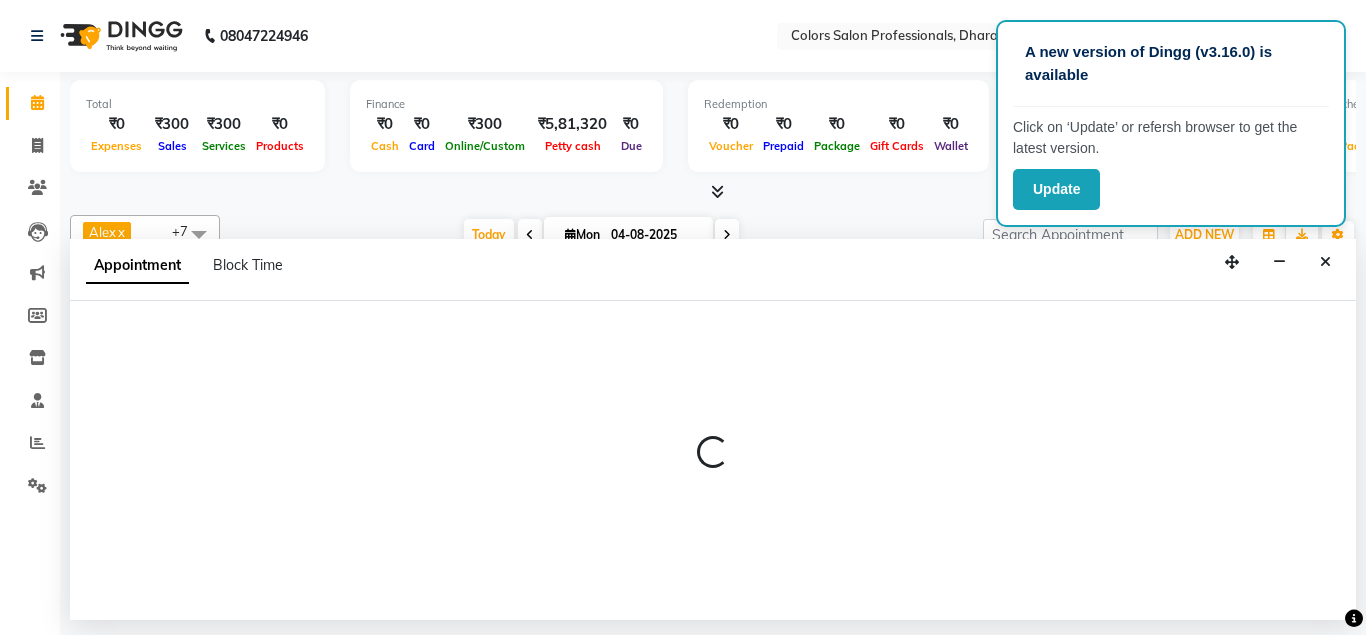 select on "60228" 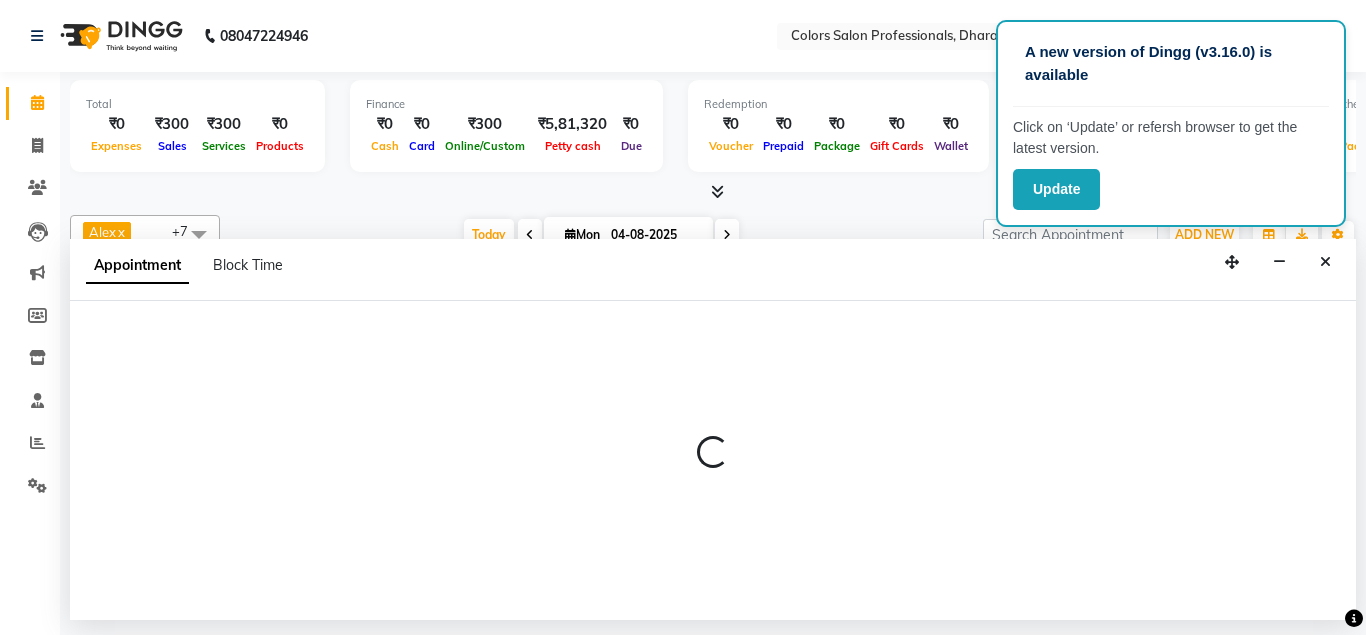 select on "660" 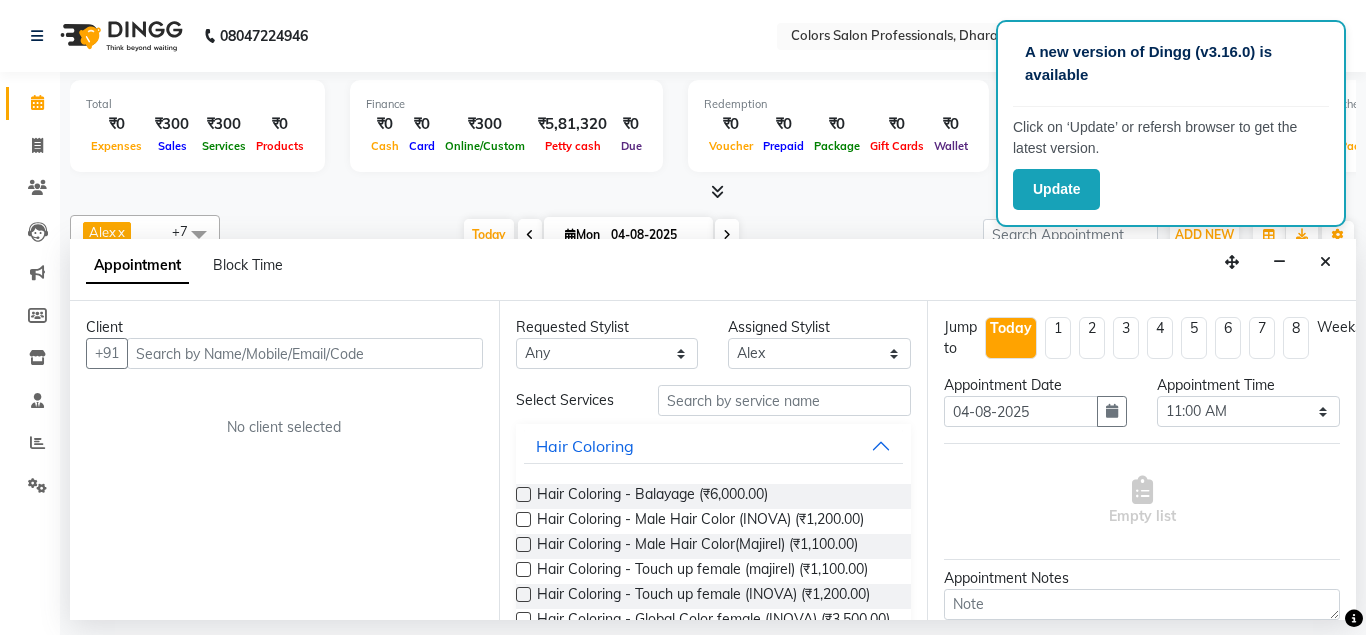 click at bounding box center [305, 353] 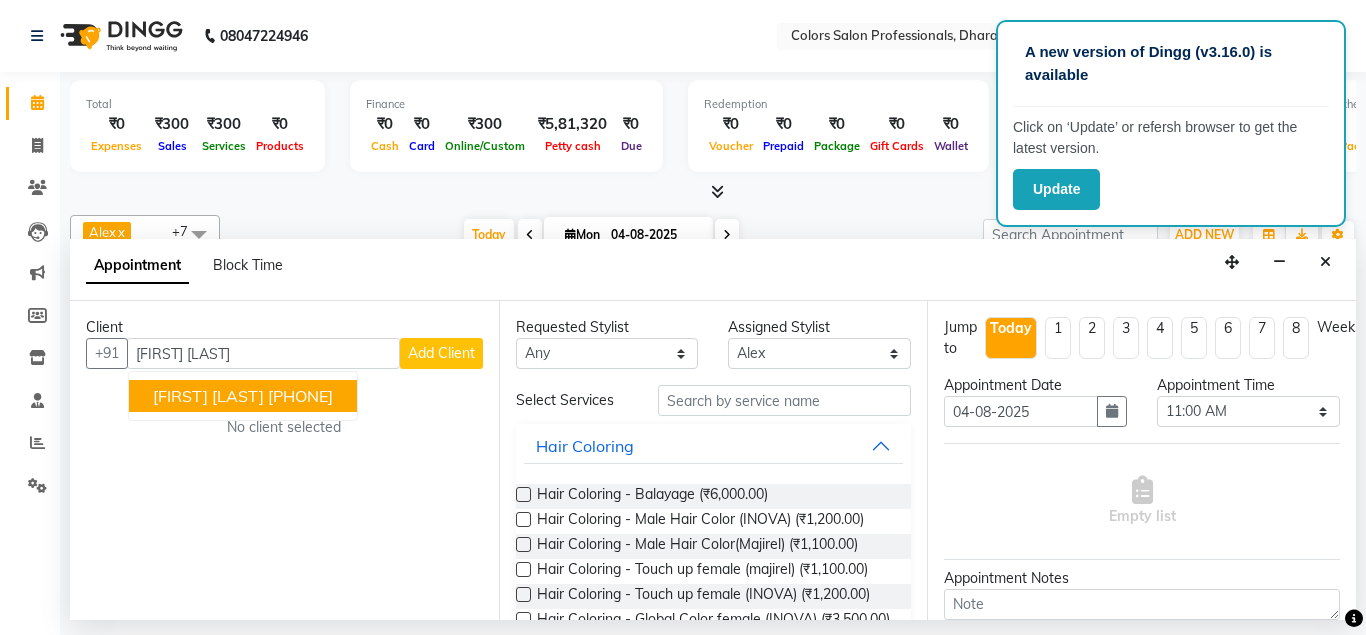 click on "[PHONE]" at bounding box center [300, 396] 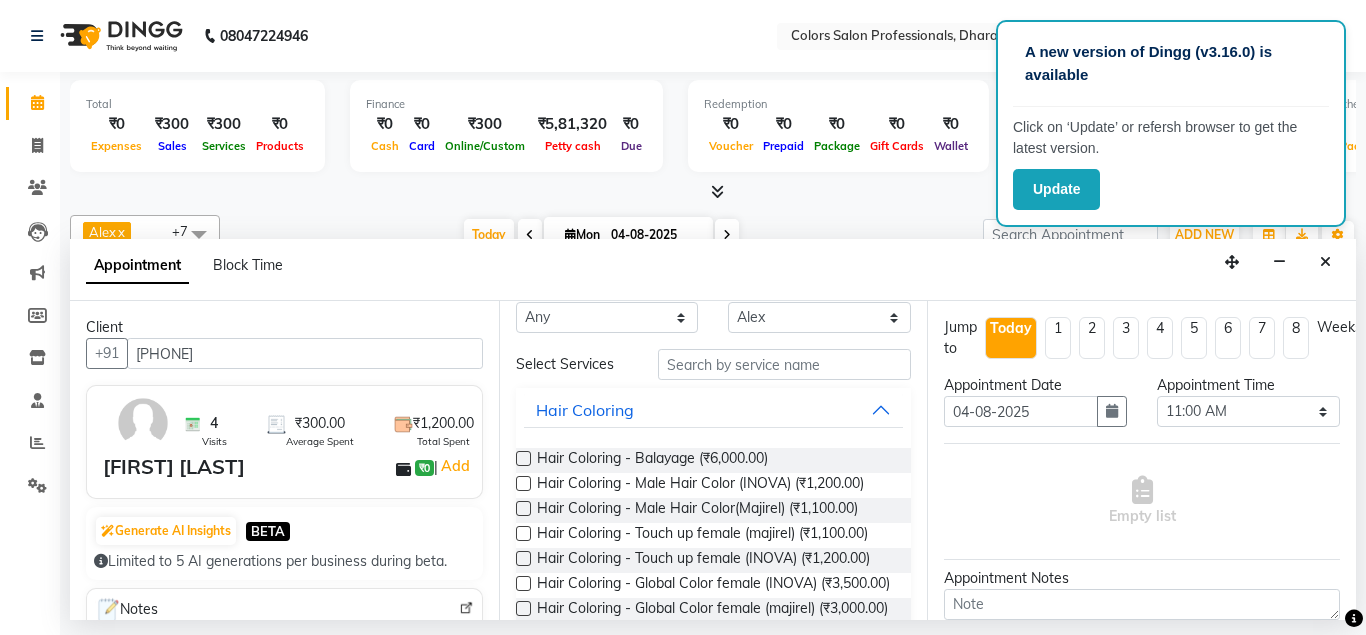 scroll, scrollTop: 0, scrollLeft: 0, axis: both 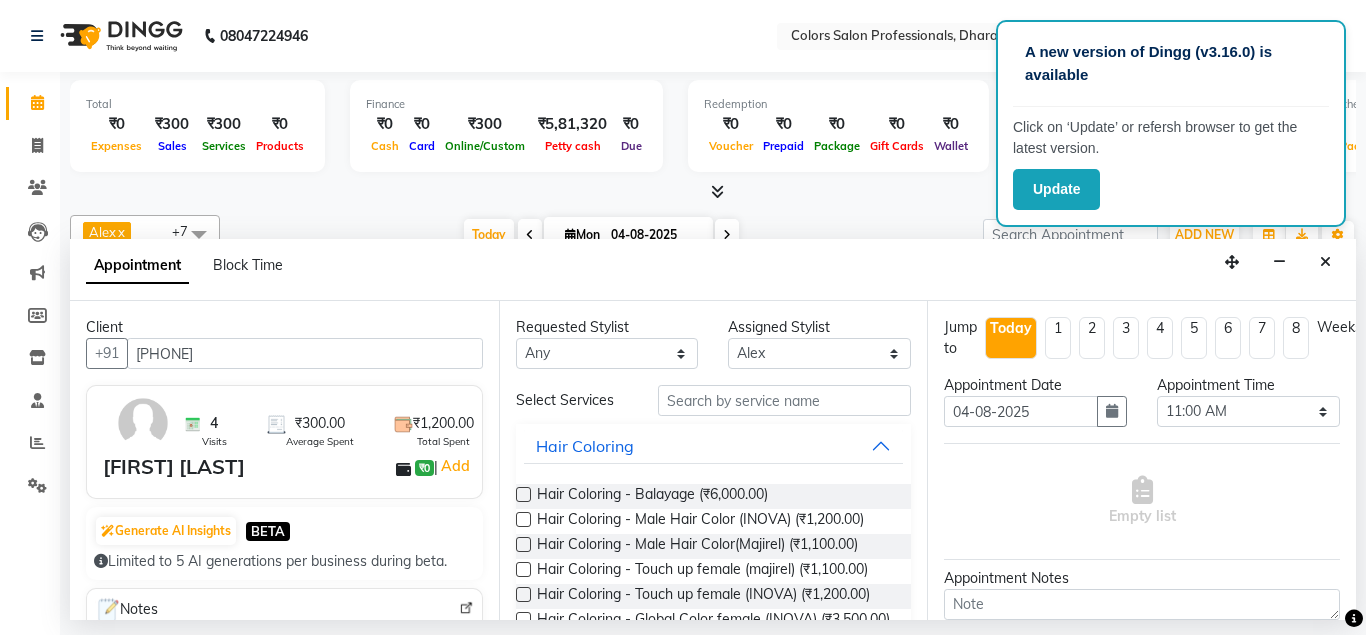 type on "[PHONE]" 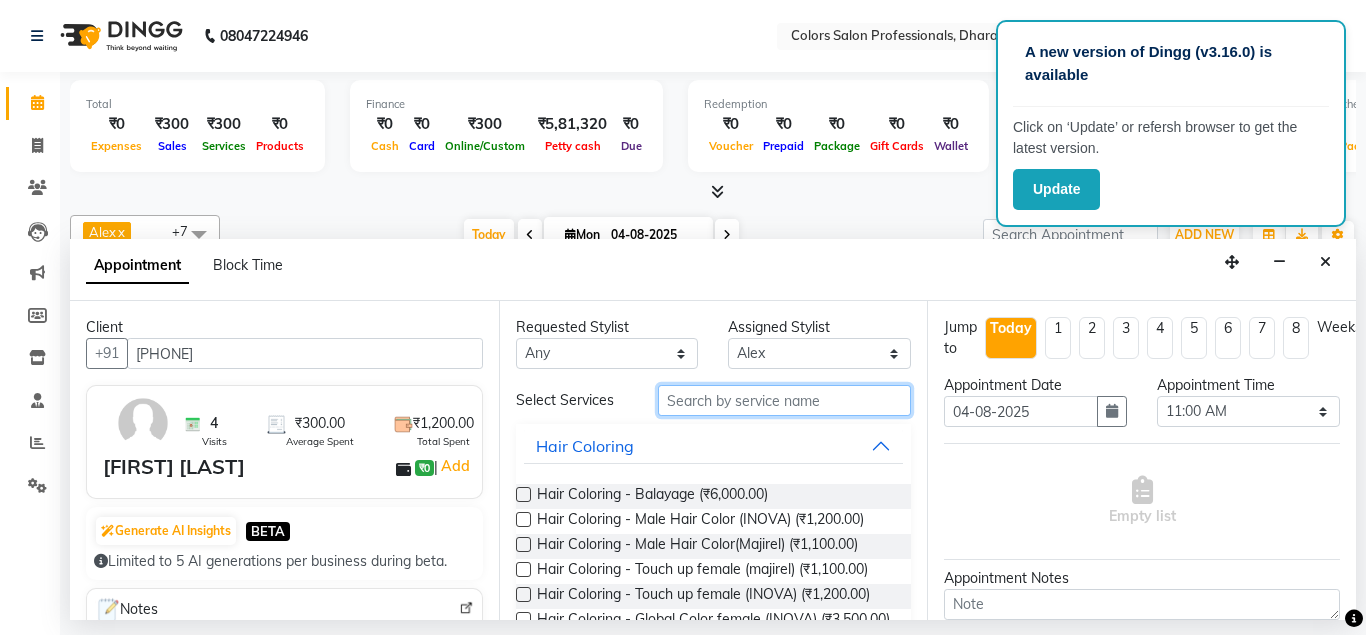 click at bounding box center (785, 400) 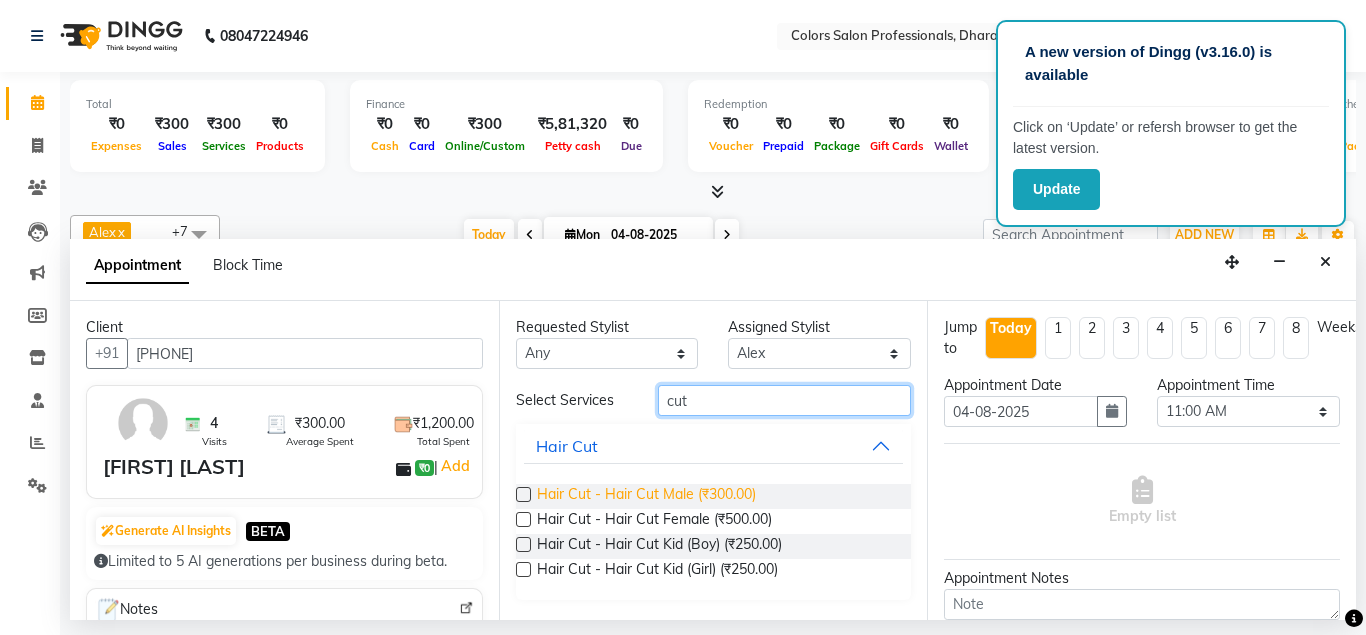 type on "cut" 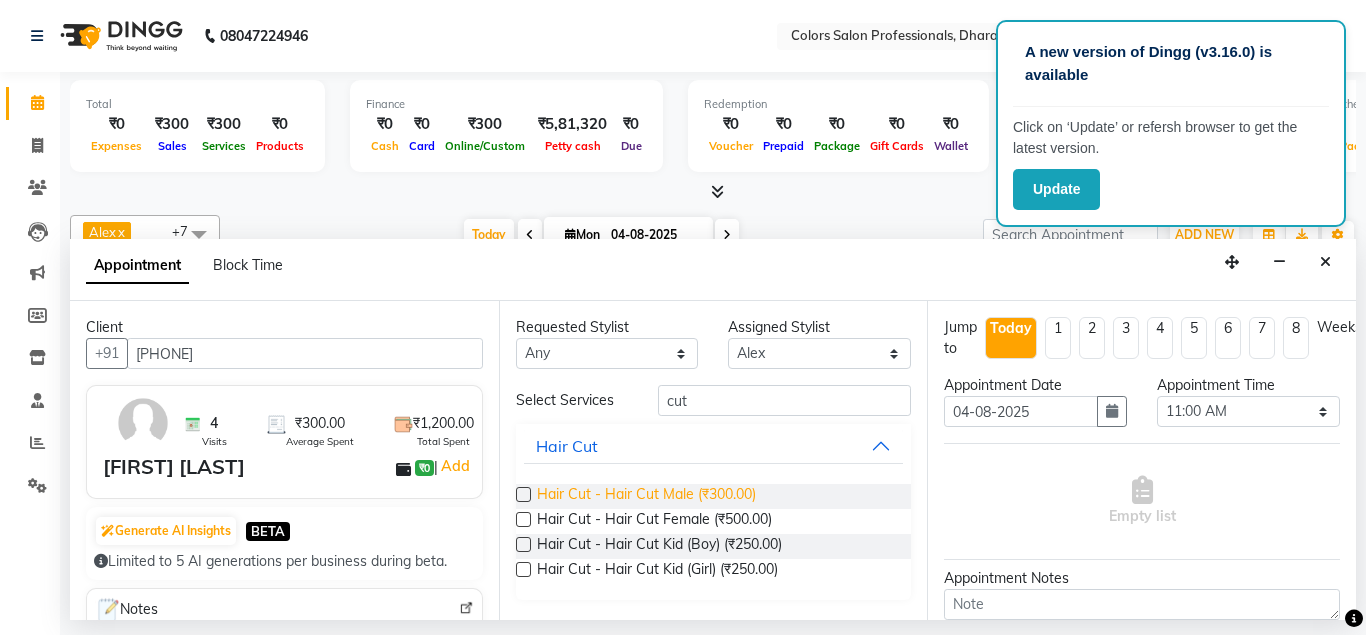 click on "Hair Cut - Hair Cut Male (₹300.00)" at bounding box center [646, 496] 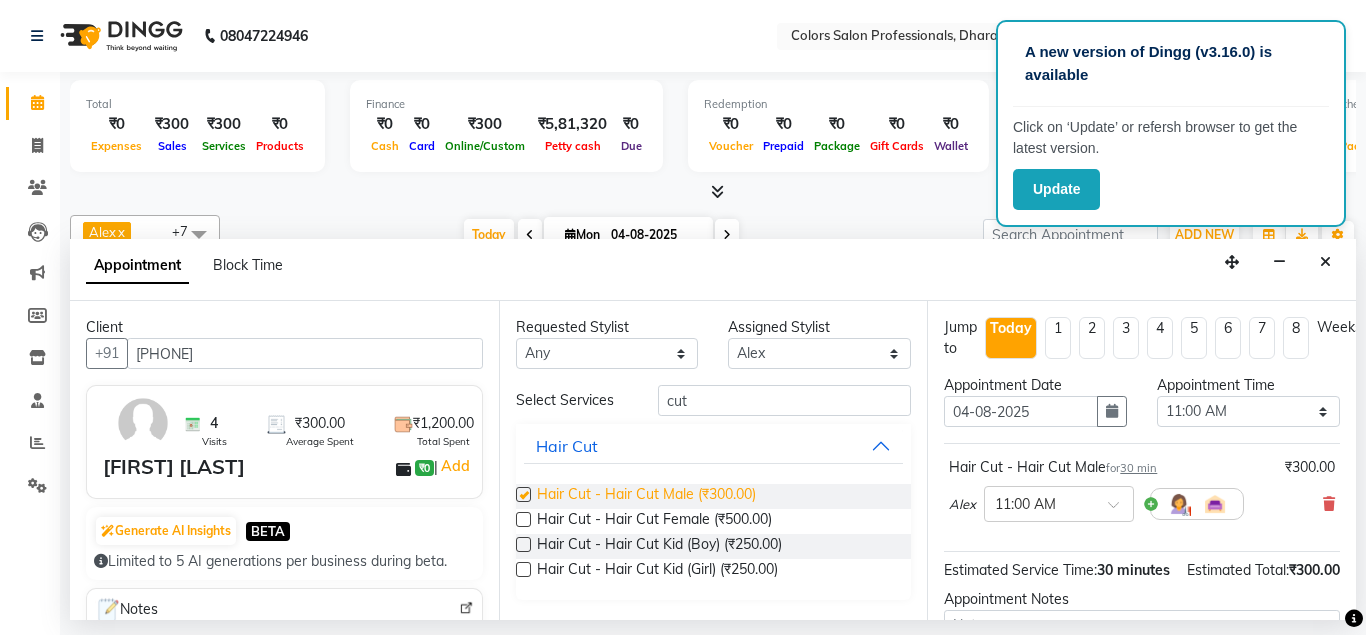 checkbox on "false" 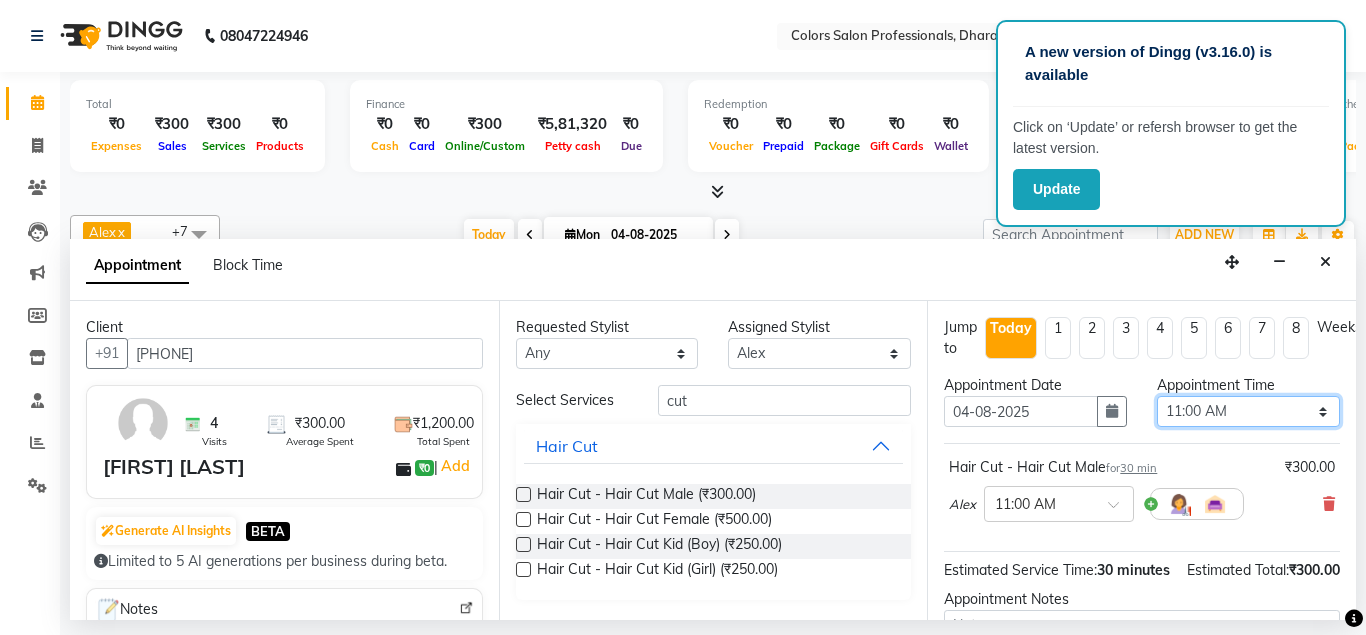 select on "690" 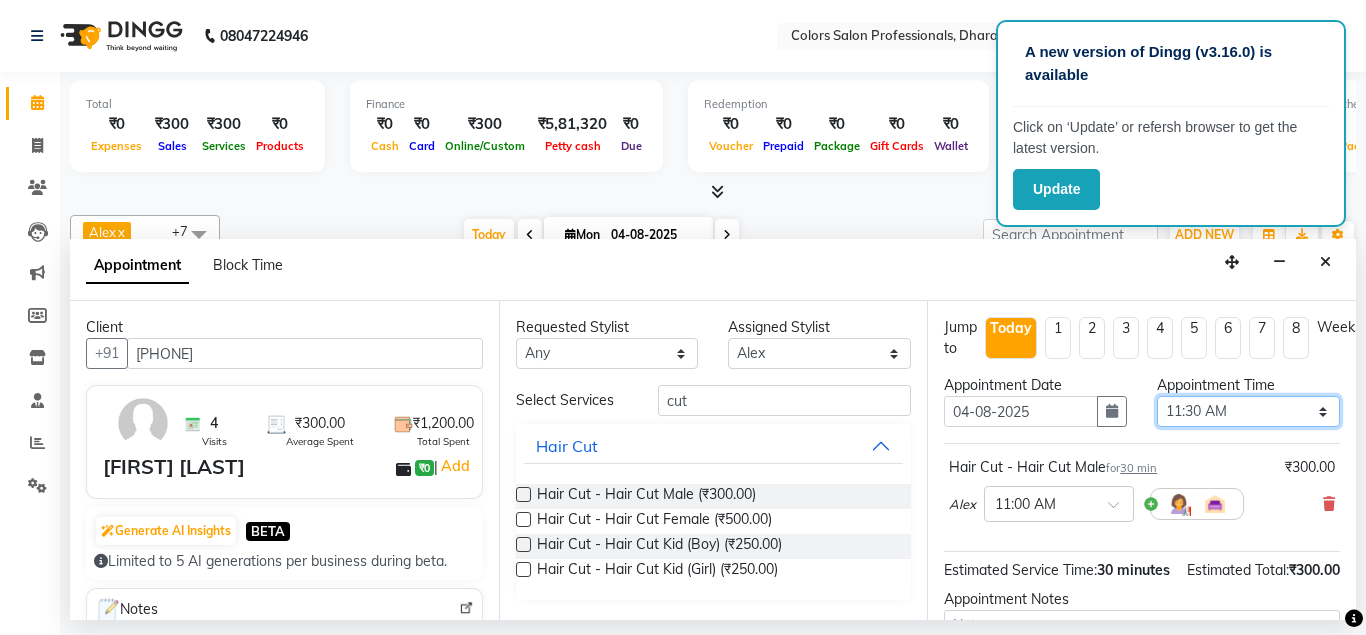 click on "11:30 AM" at bounding box center (0, 0) 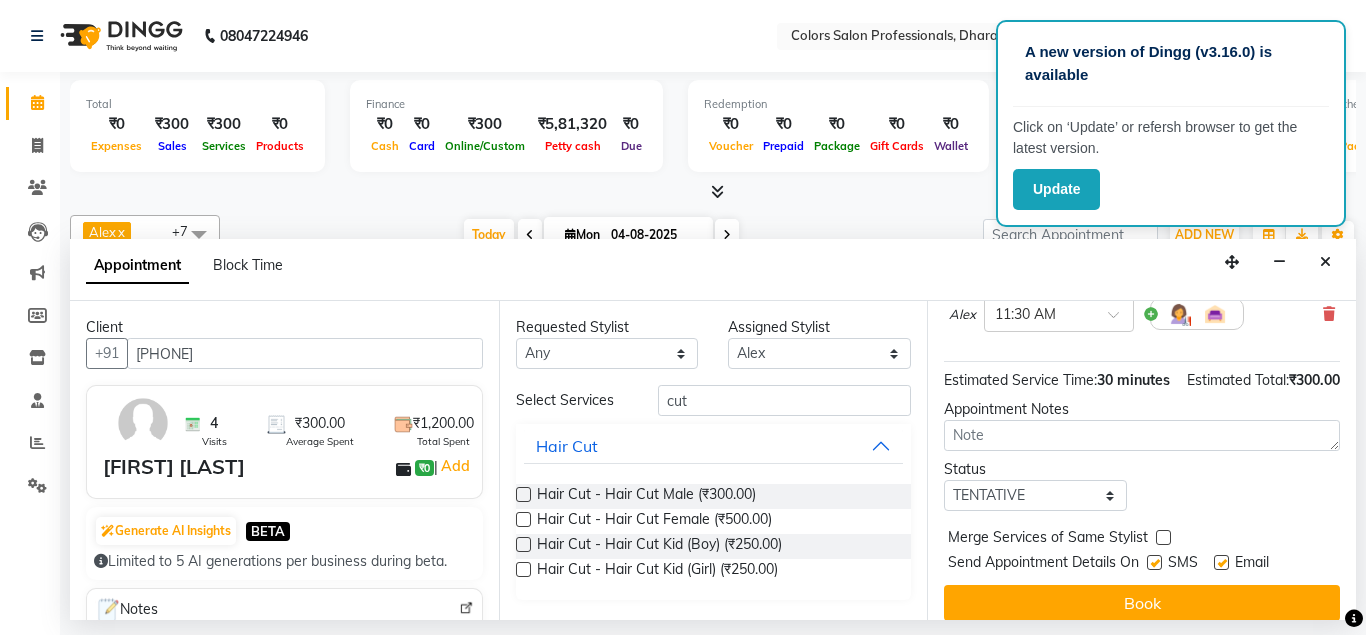 scroll, scrollTop: 207, scrollLeft: 0, axis: vertical 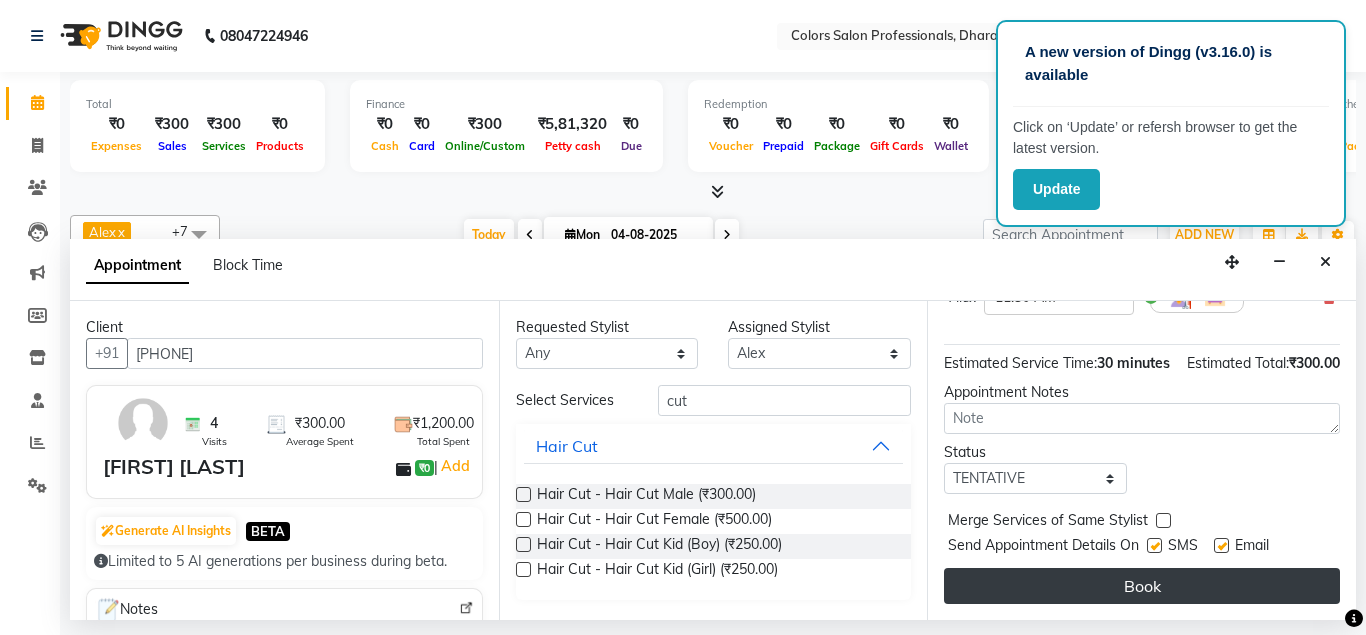click on "Book" at bounding box center [1142, 586] 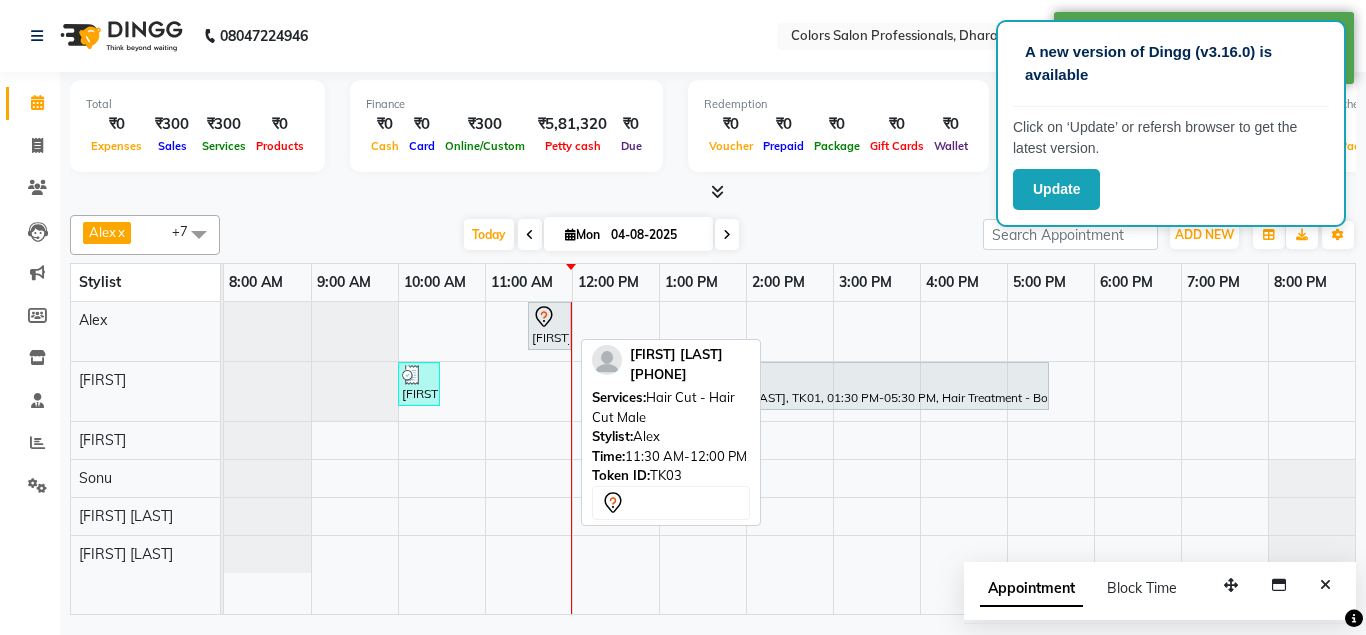 click 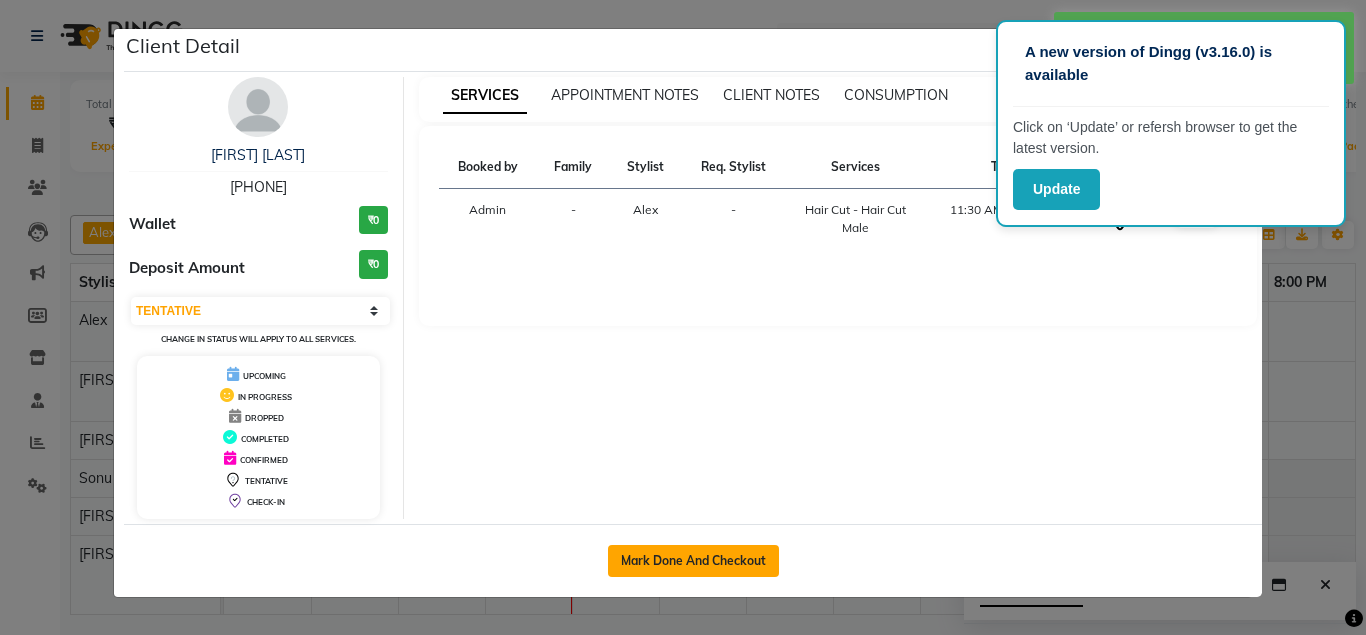 click on "Mark Done And Checkout" 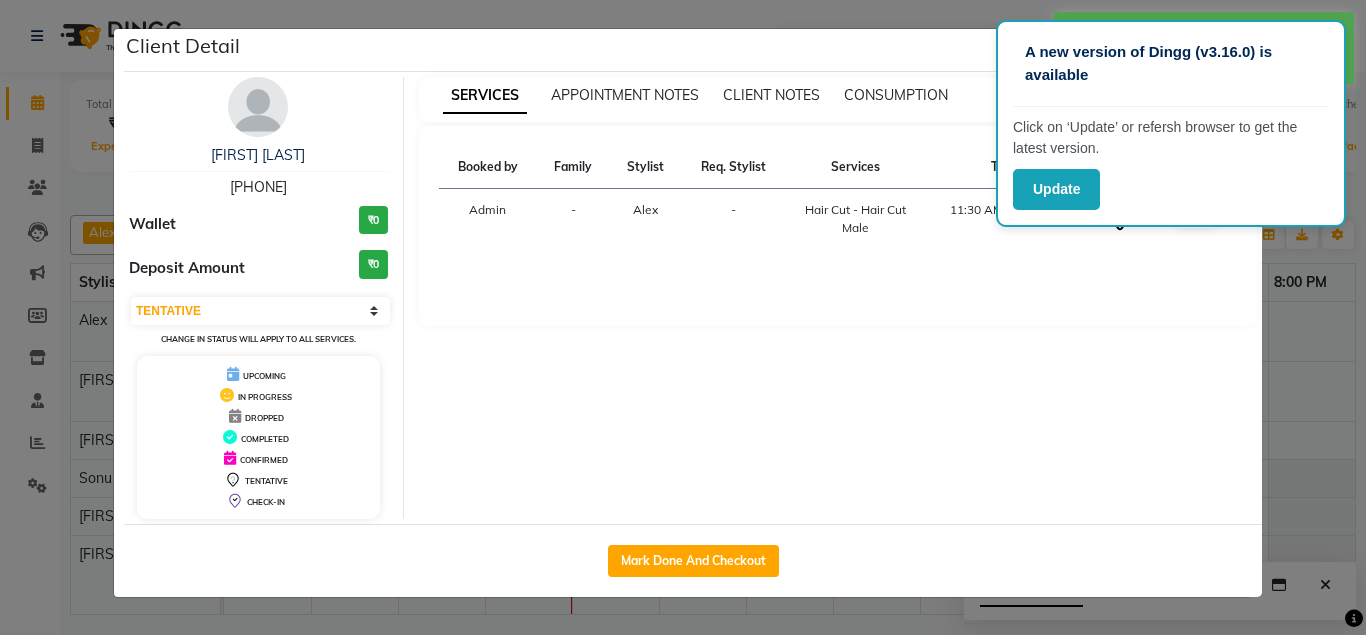 select on "7161" 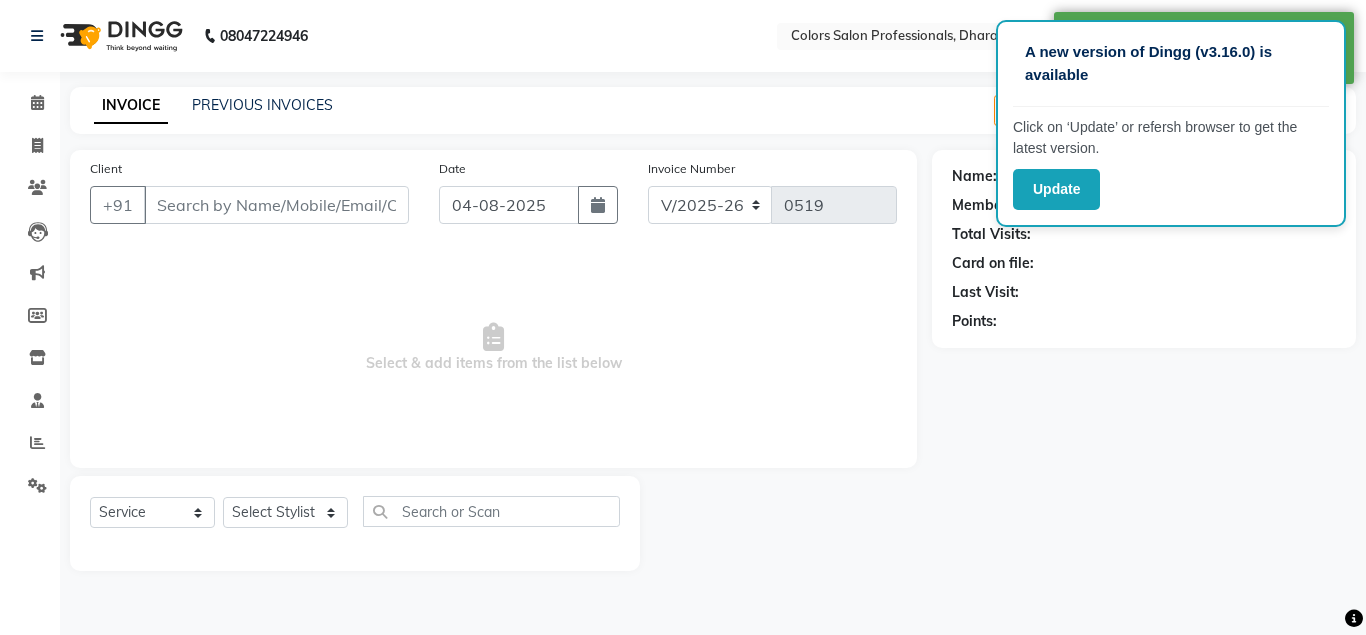 type on "[PHONE]" 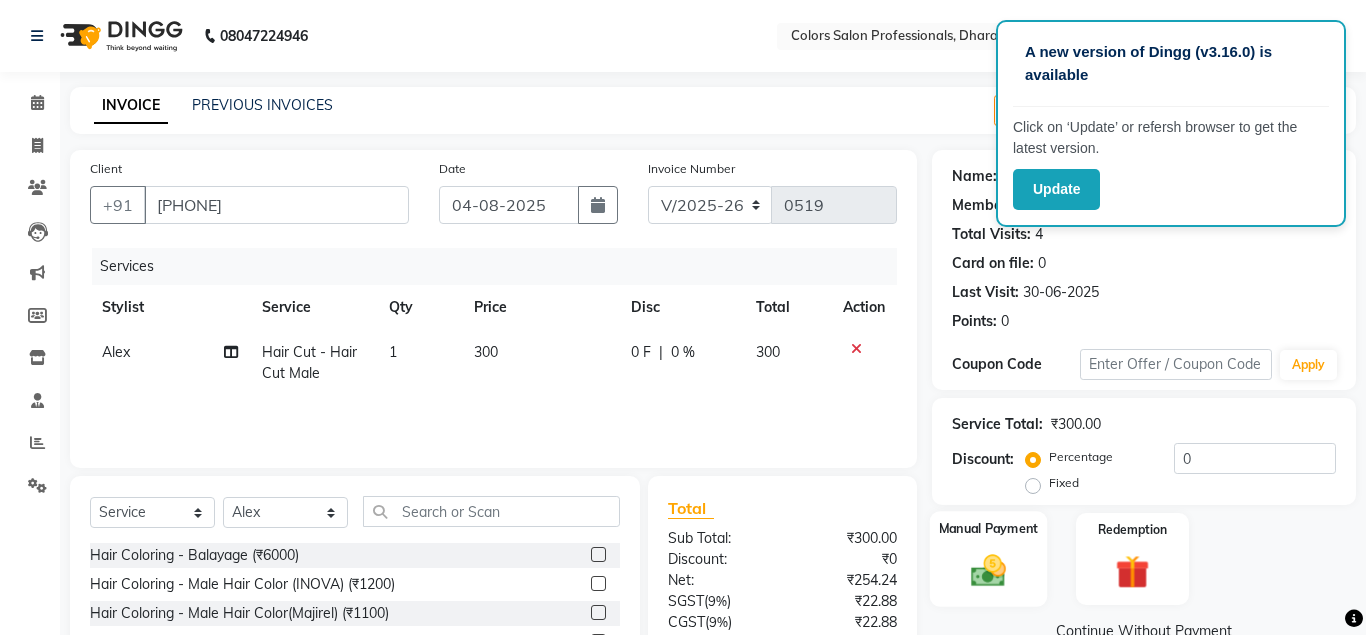 click 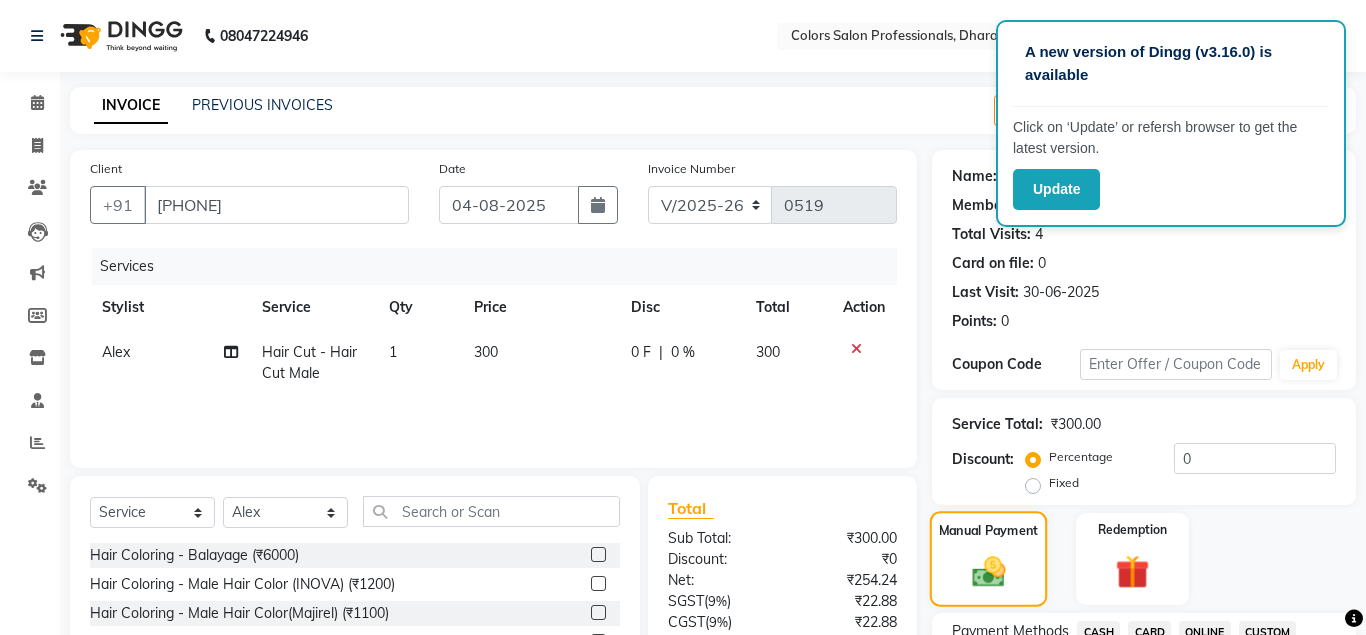 scroll, scrollTop: 306, scrollLeft: 0, axis: vertical 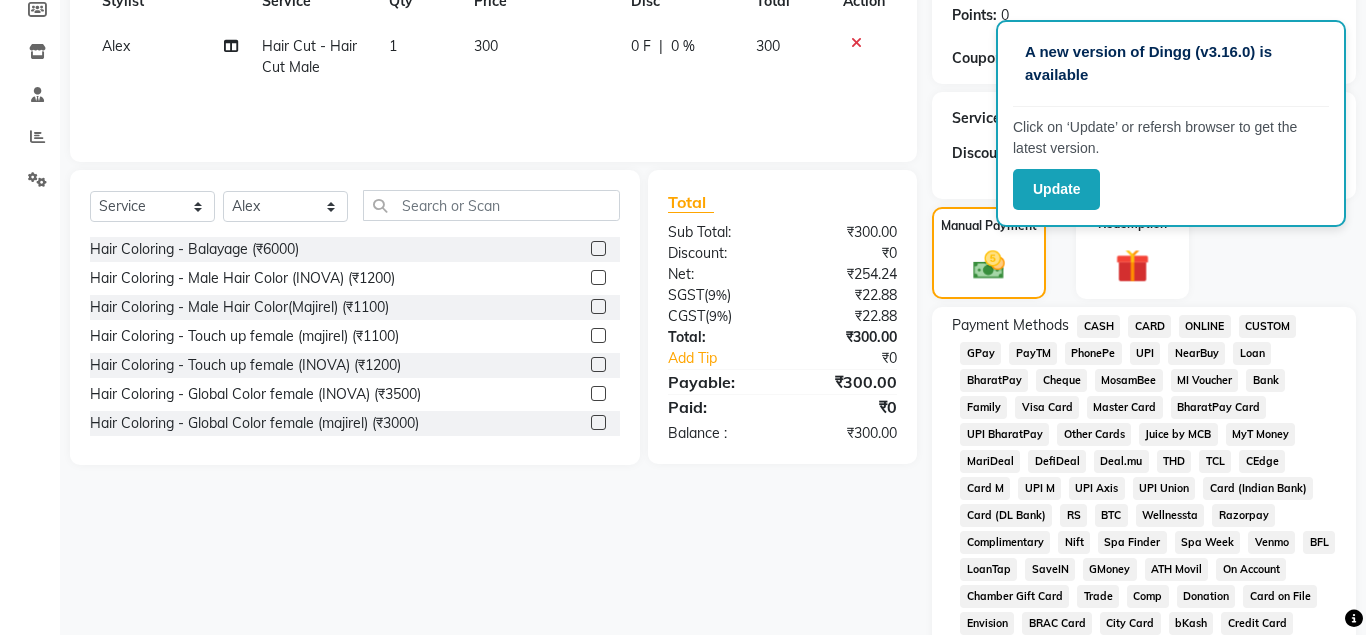 click on "CASH" 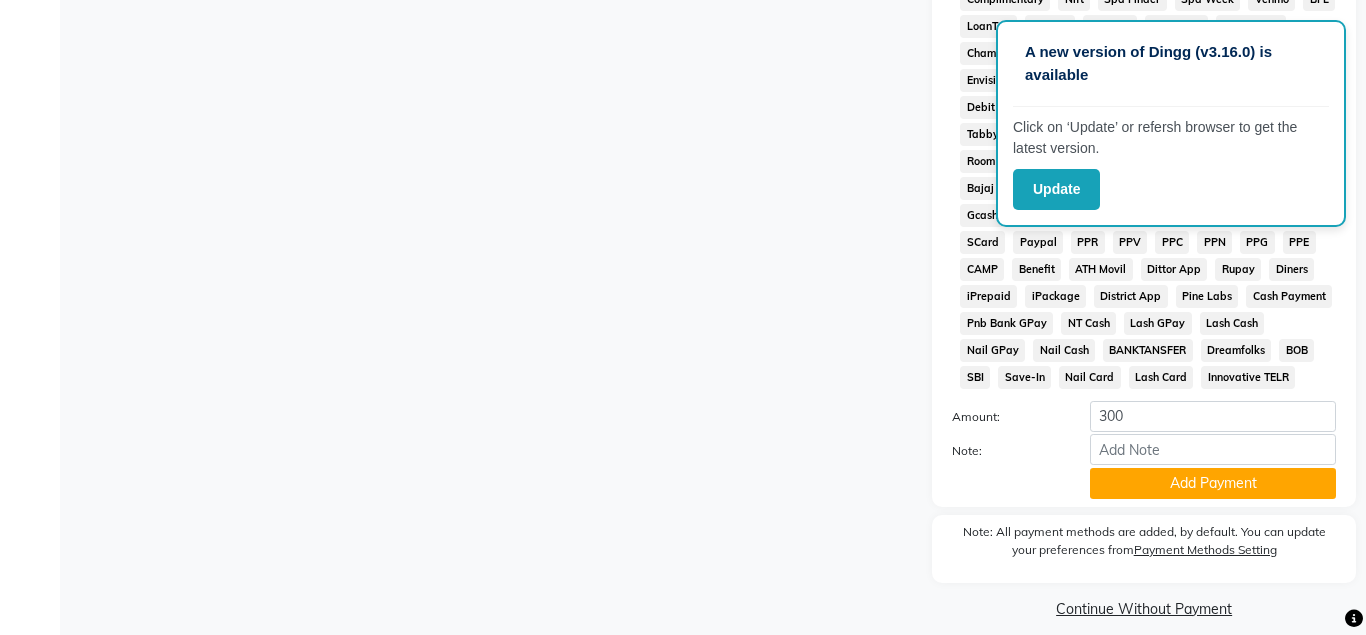 scroll, scrollTop: 867, scrollLeft: 0, axis: vertical 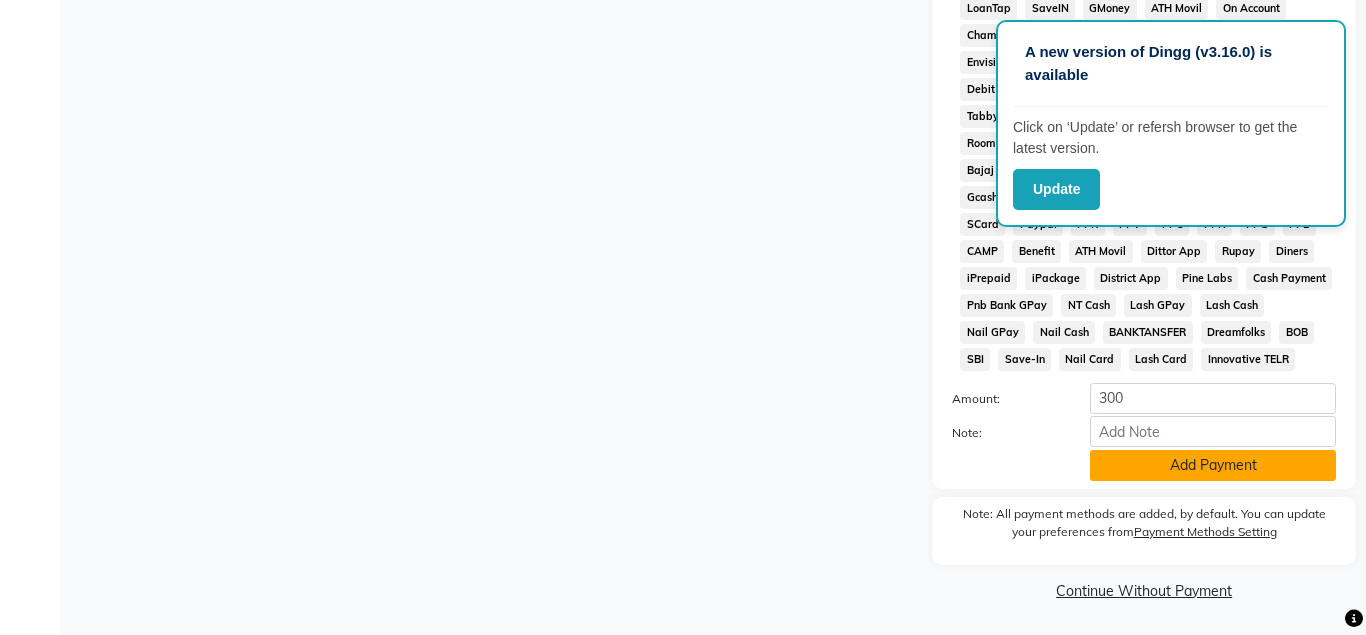 click on "Add Payment" 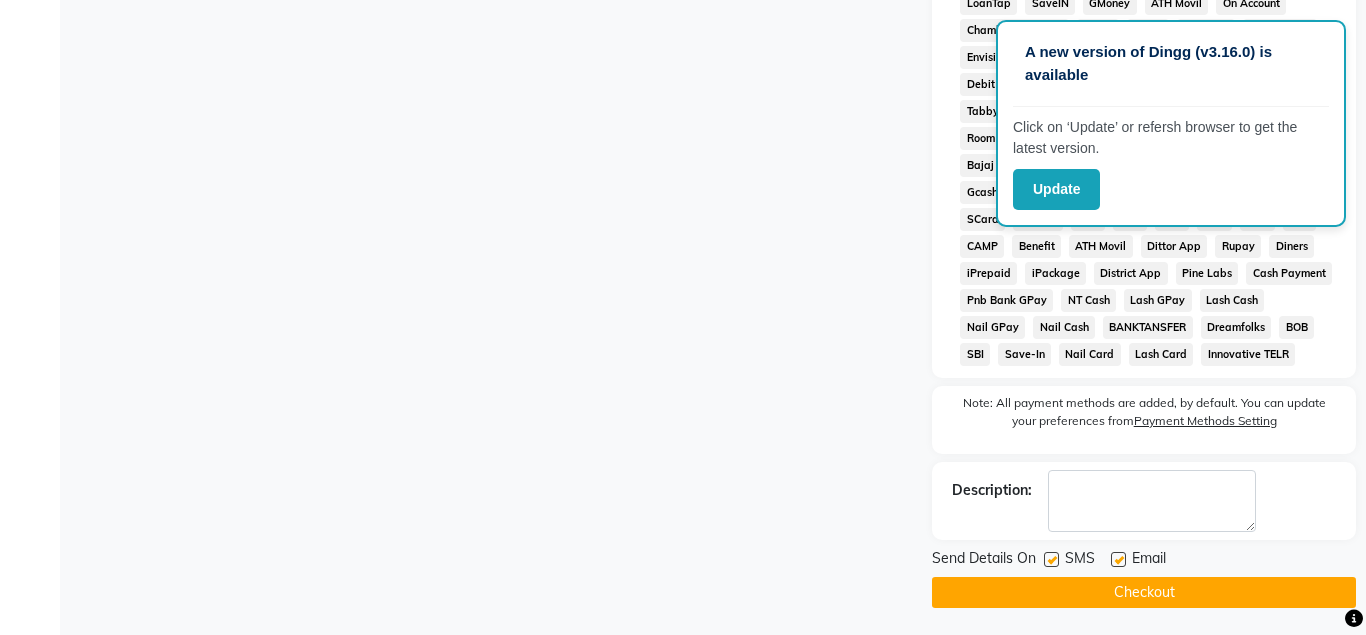 scroll, scrollTop: 875, scrollLeft: 0, axis: vertical 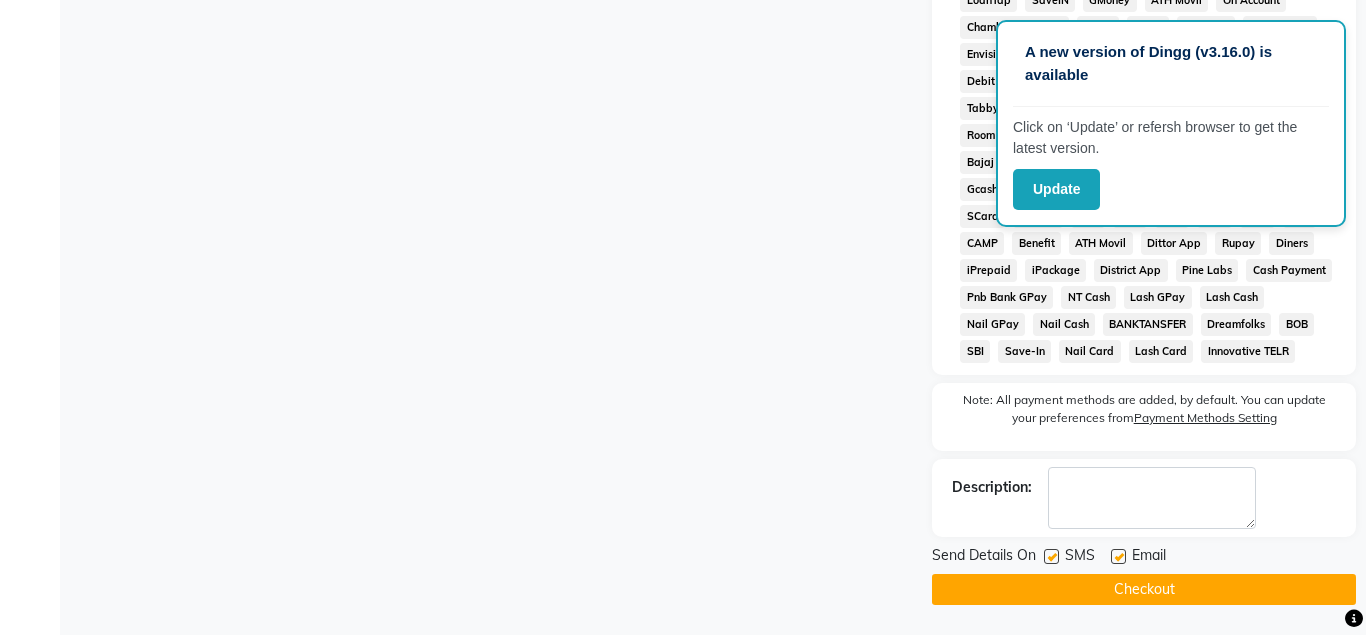 click on "Checkout" 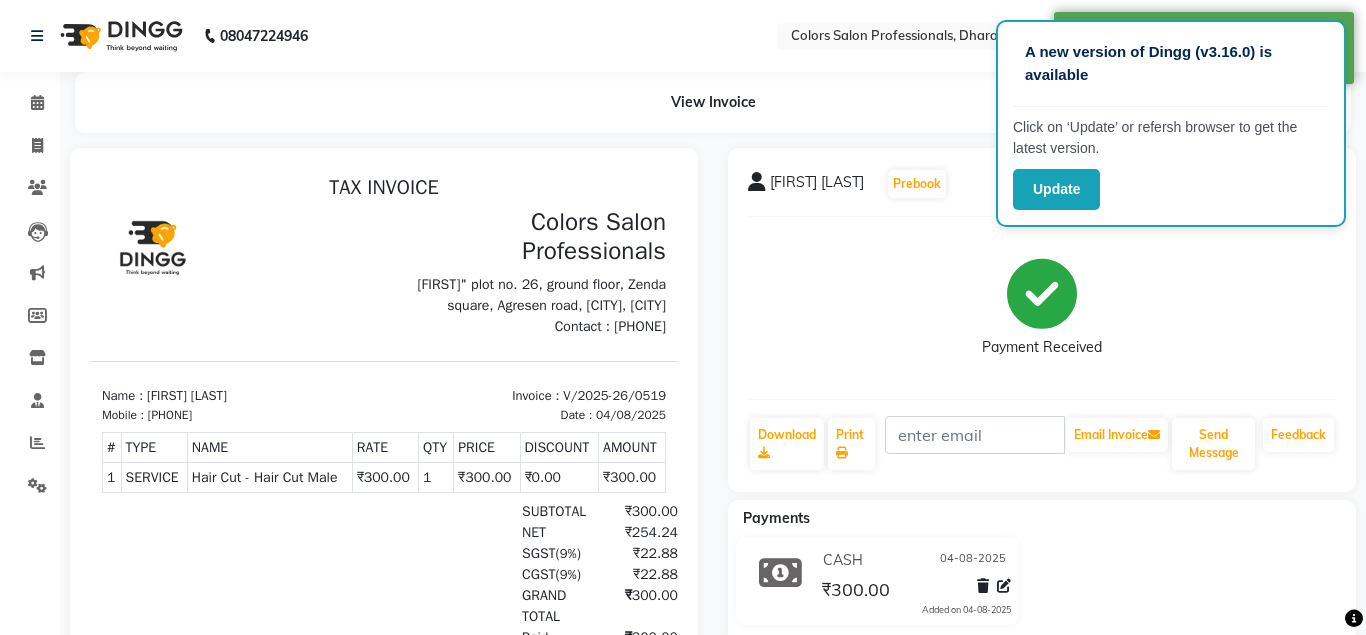 scroll, scrollTop: 0, scrollLeft: 0, axis: both 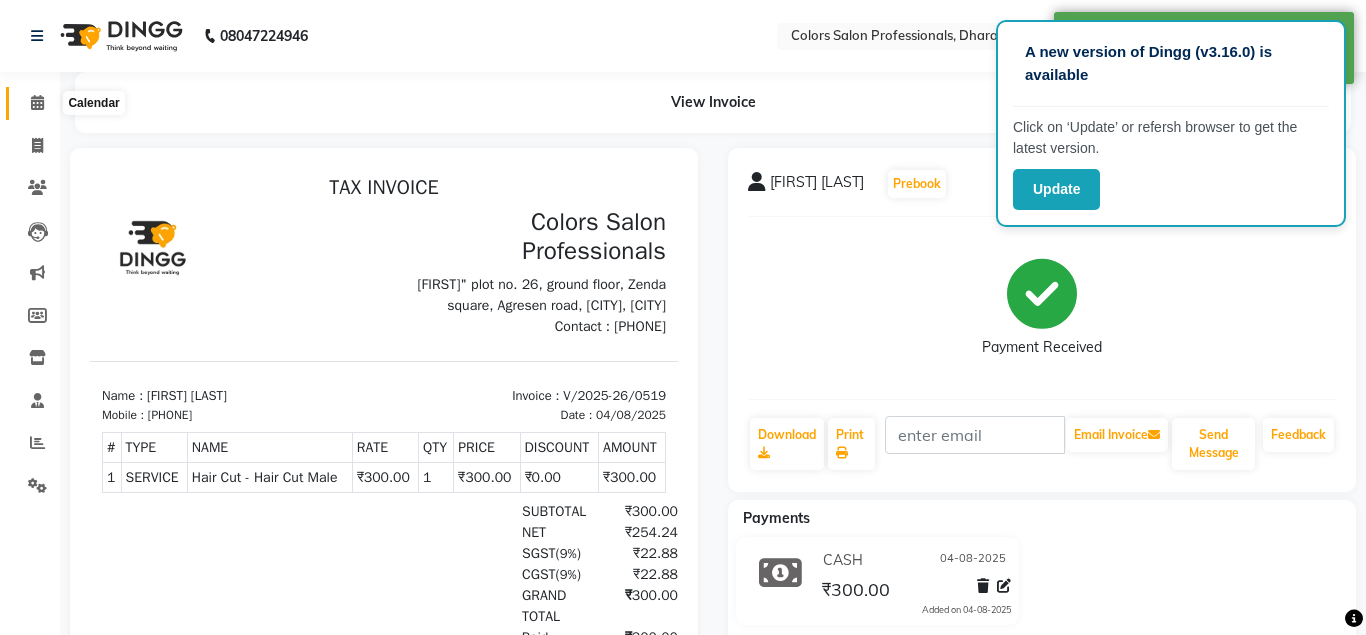 click 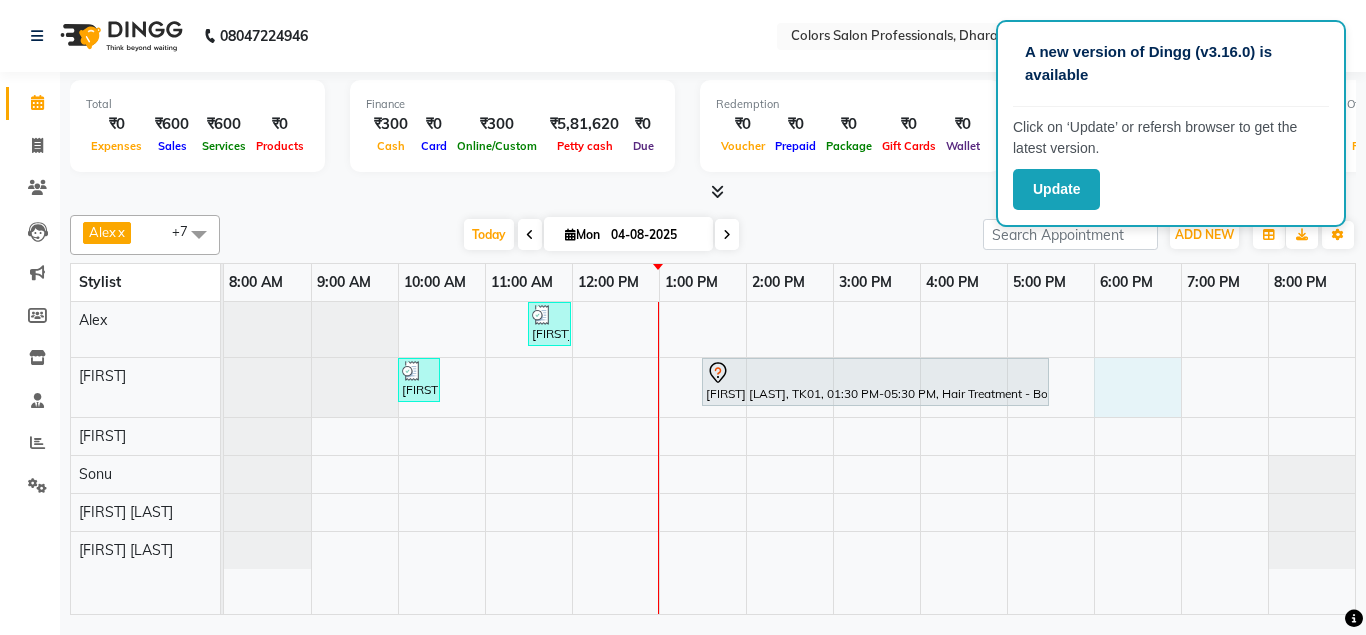 click on "[FIRST] [LAST], TK03, 11:30 AM-12:00 PM, Hair Cut - Hair Cut Male [FIRST] [LAST], TK02, 10:00 AM-10:30 AM, Hair Cut - Hair Cut Male [FIRST] [LAST], TK01, 01:30 PM-05:30 PM, Hair Treatment - Botox (Copacabana)" at bounding box center (789, 458) 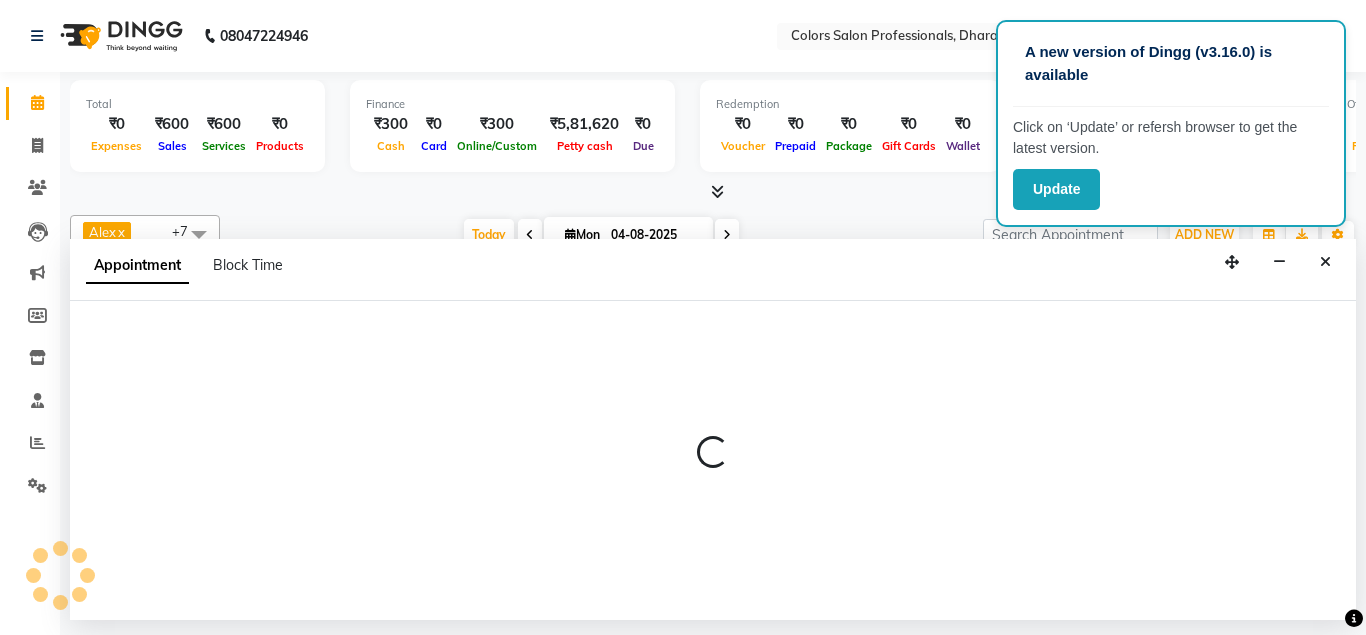 select on "60229" 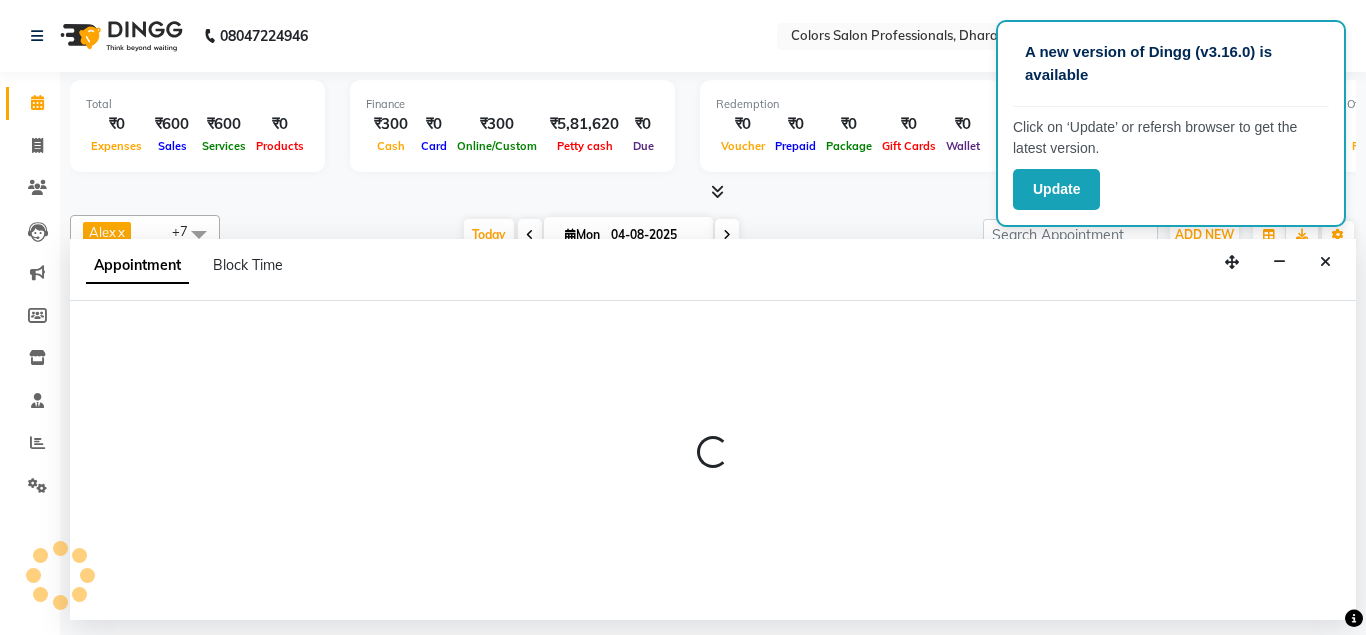 select on "1080" 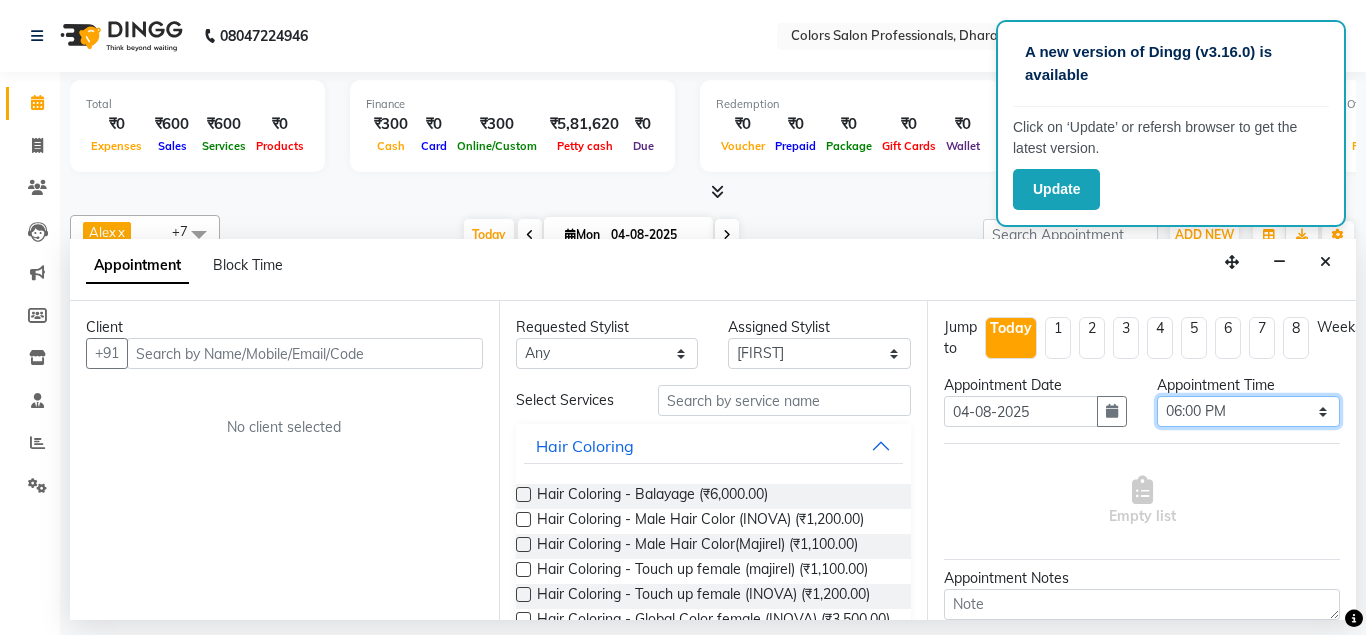 select on "870" 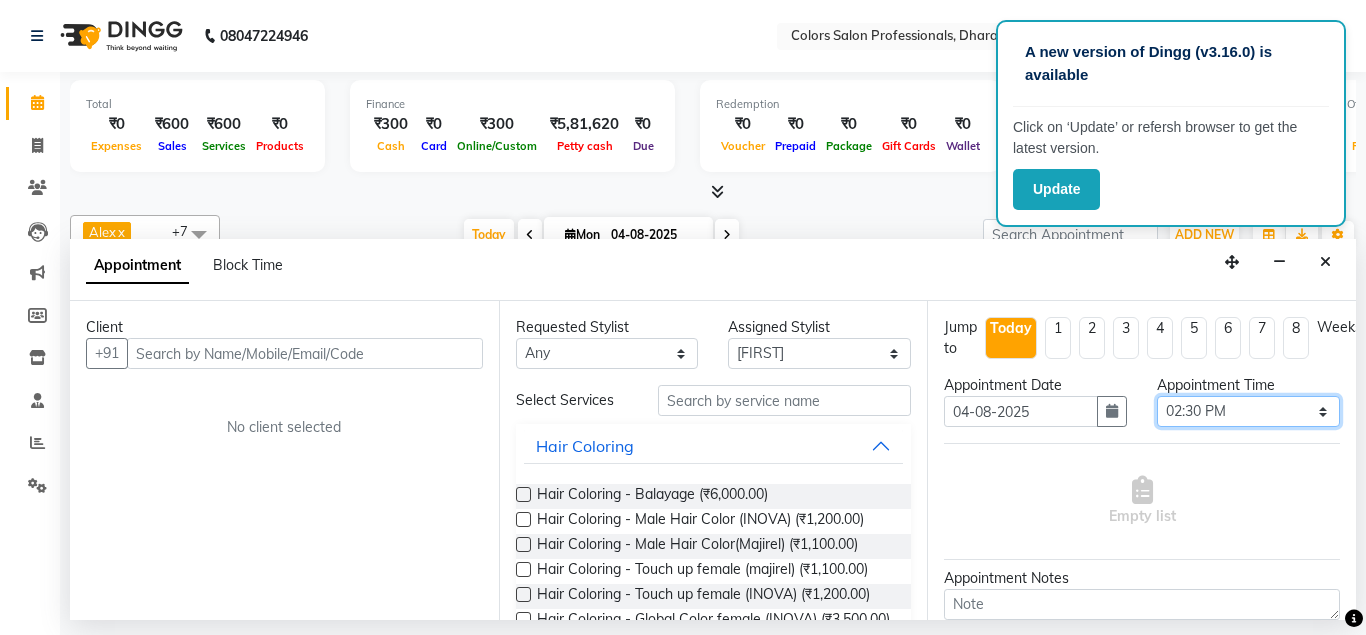 click on "02:30 PM" at bounding box center [0, 0] 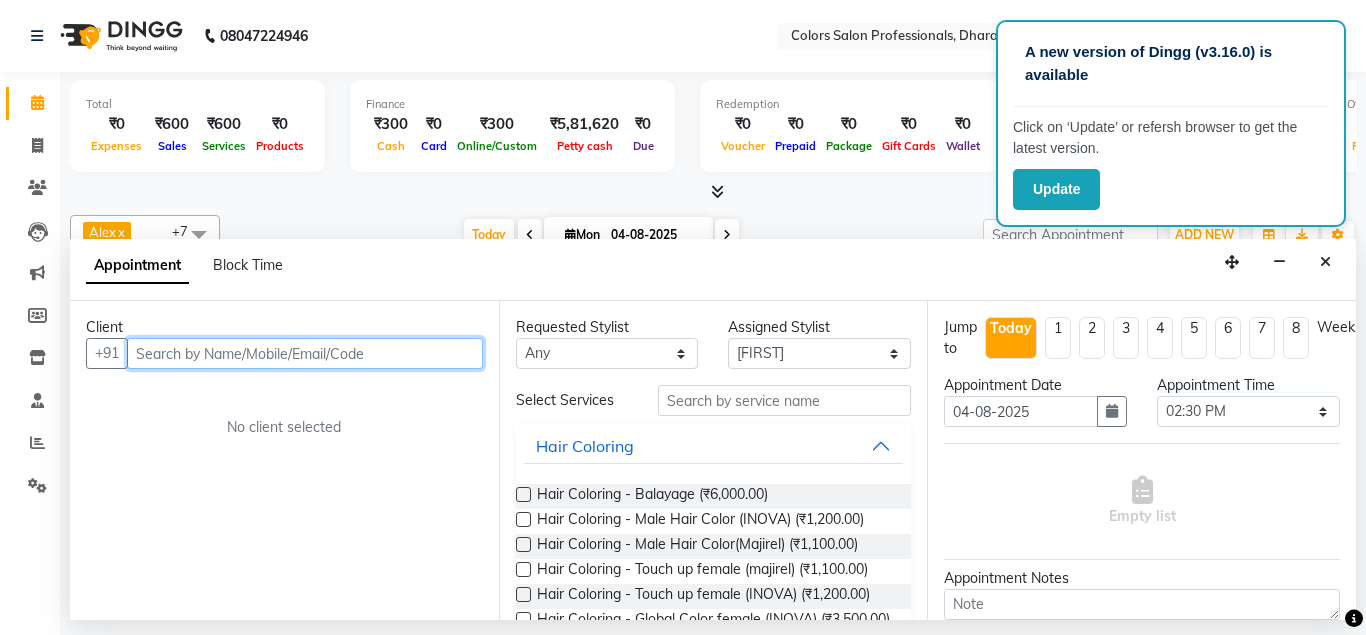 click at bounding box center (305, 353) 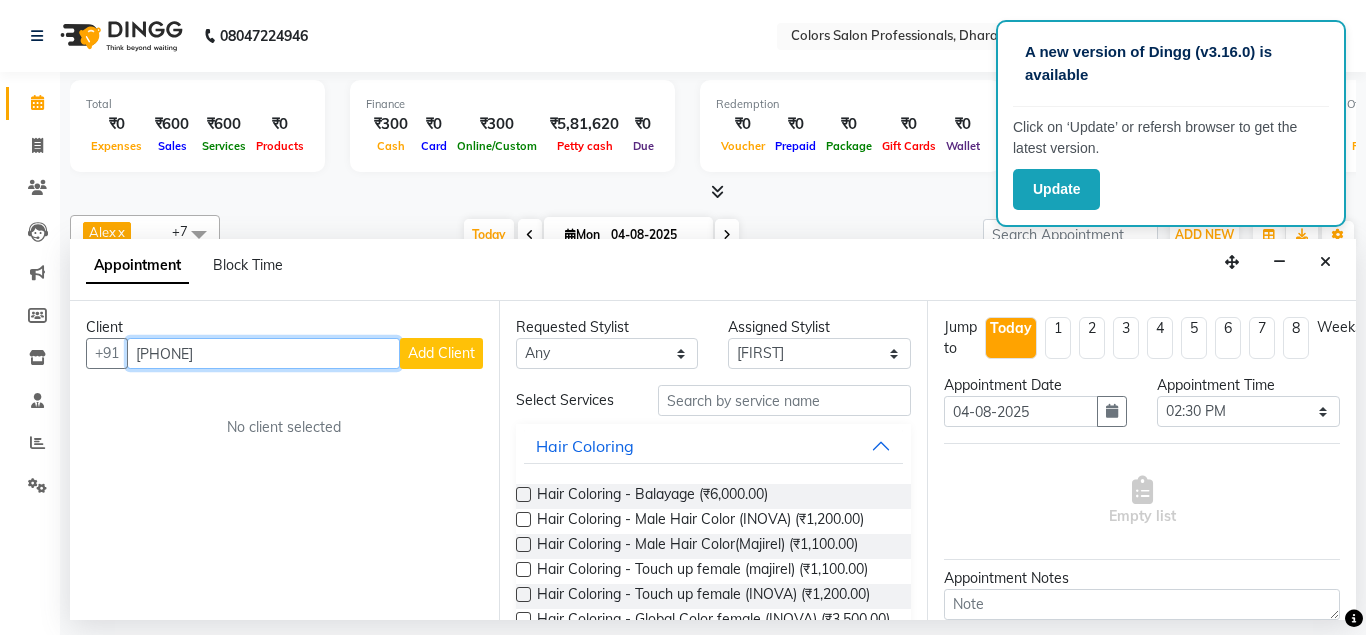 type on "[PHONE]" 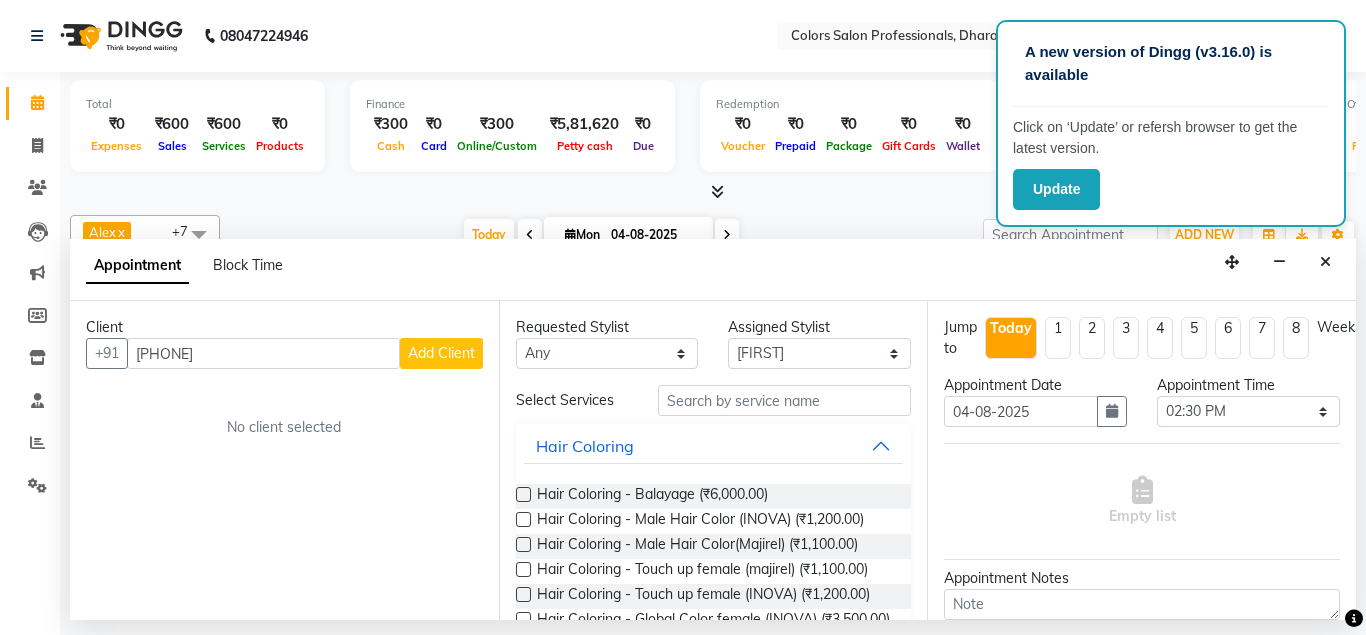 click on "Add Client" at bounding box center (441, 353) 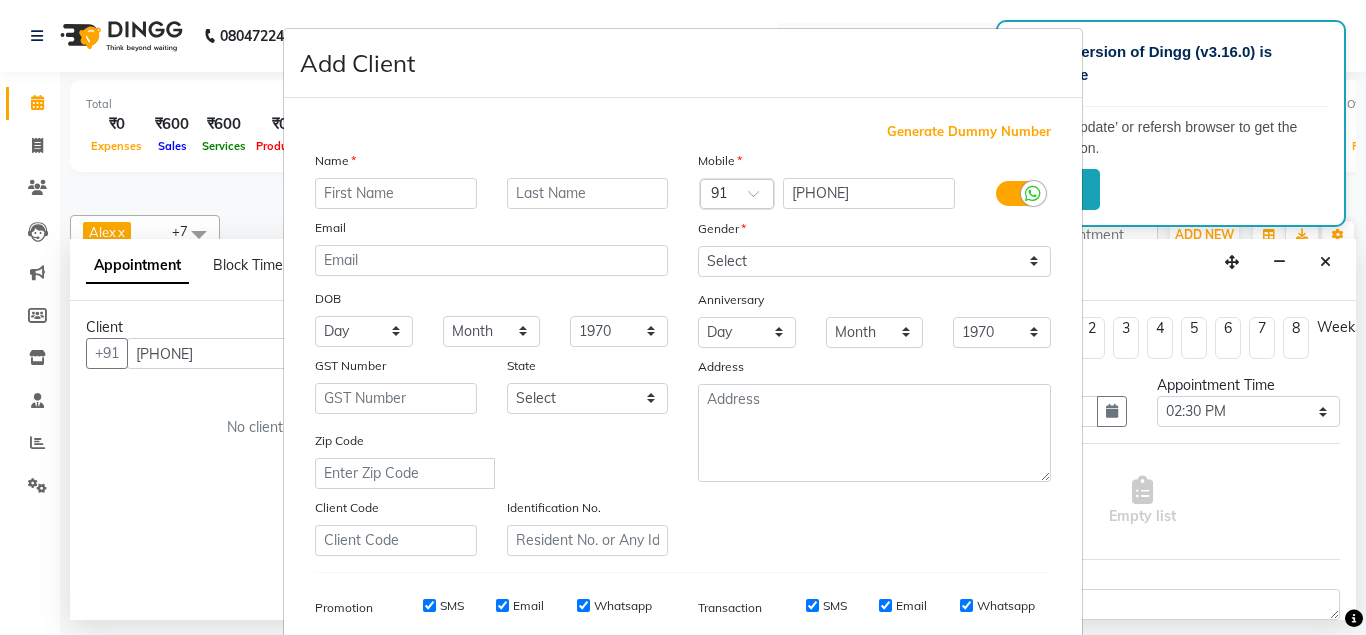 click at bounding box center (396, 193) 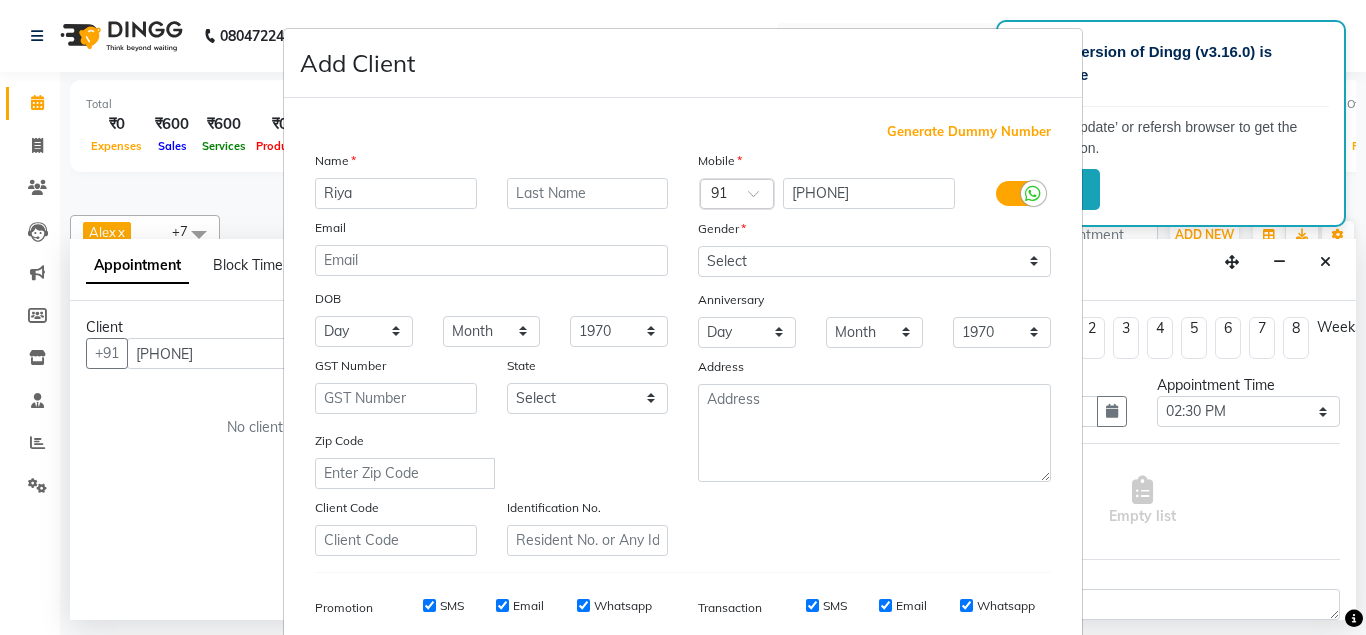 type on "Riya" 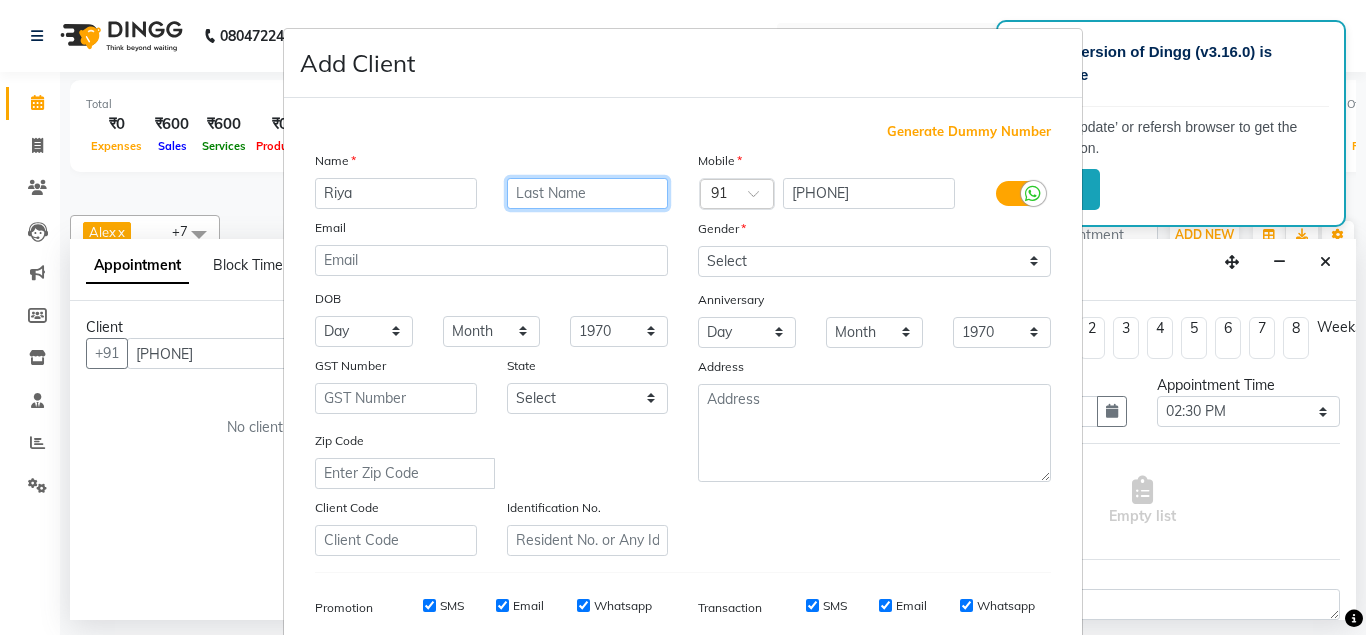 click at bounding box center [588, 193] 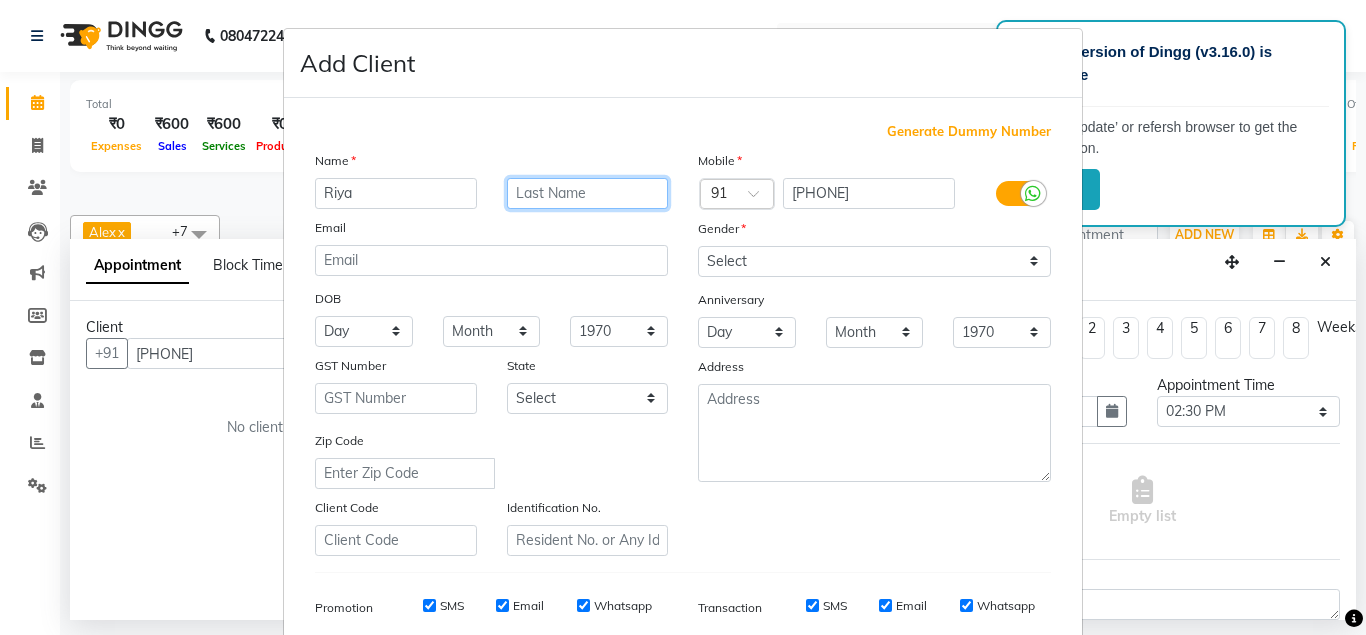 type on "h" 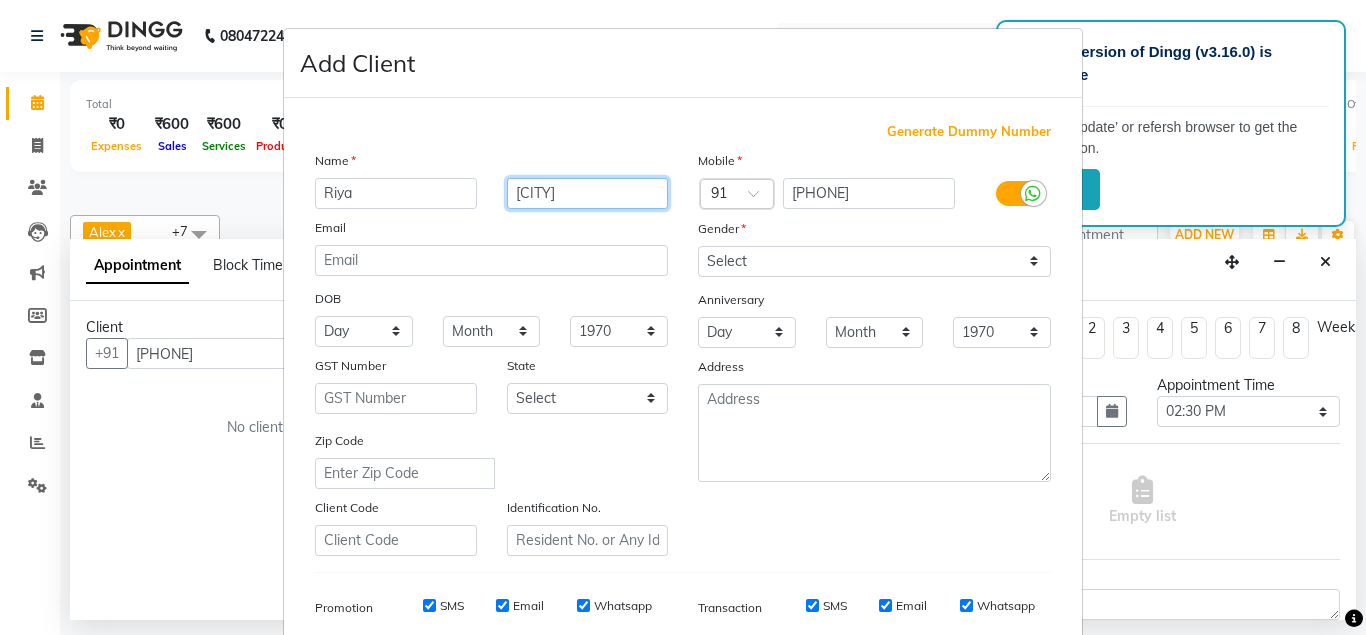 type on "[CITY]" 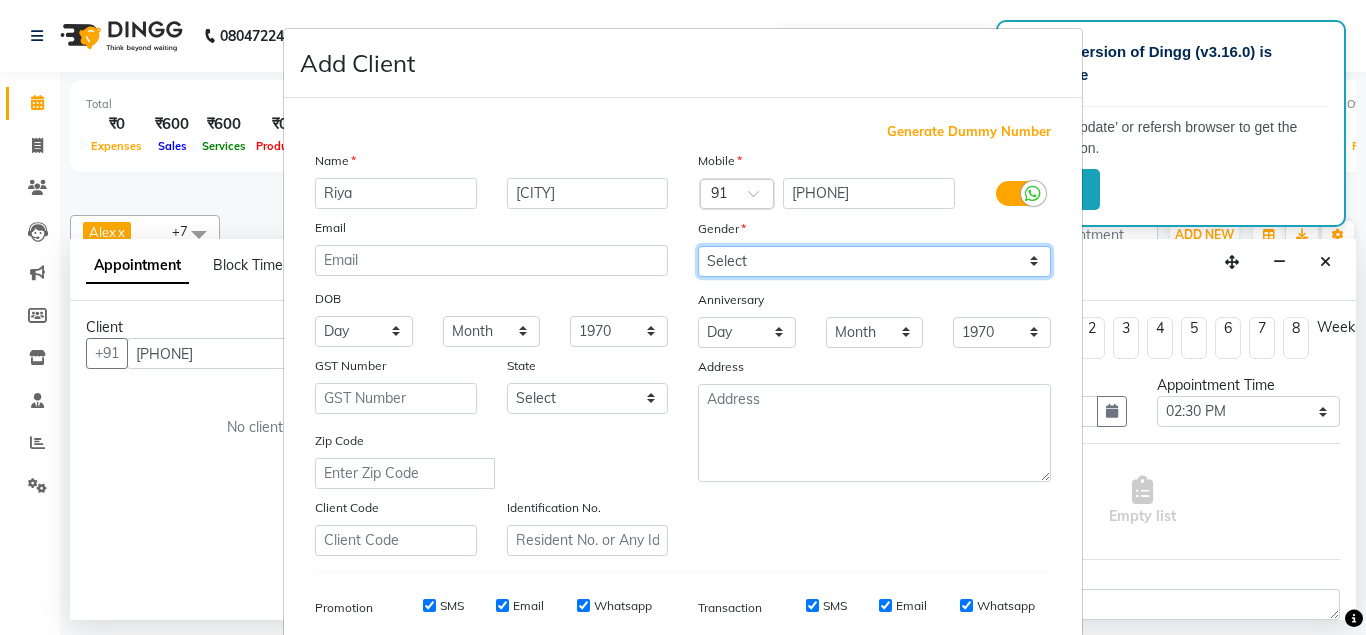 click on "Select Male Female Other Prefer Not To Say" at bounding box center (874, 261) 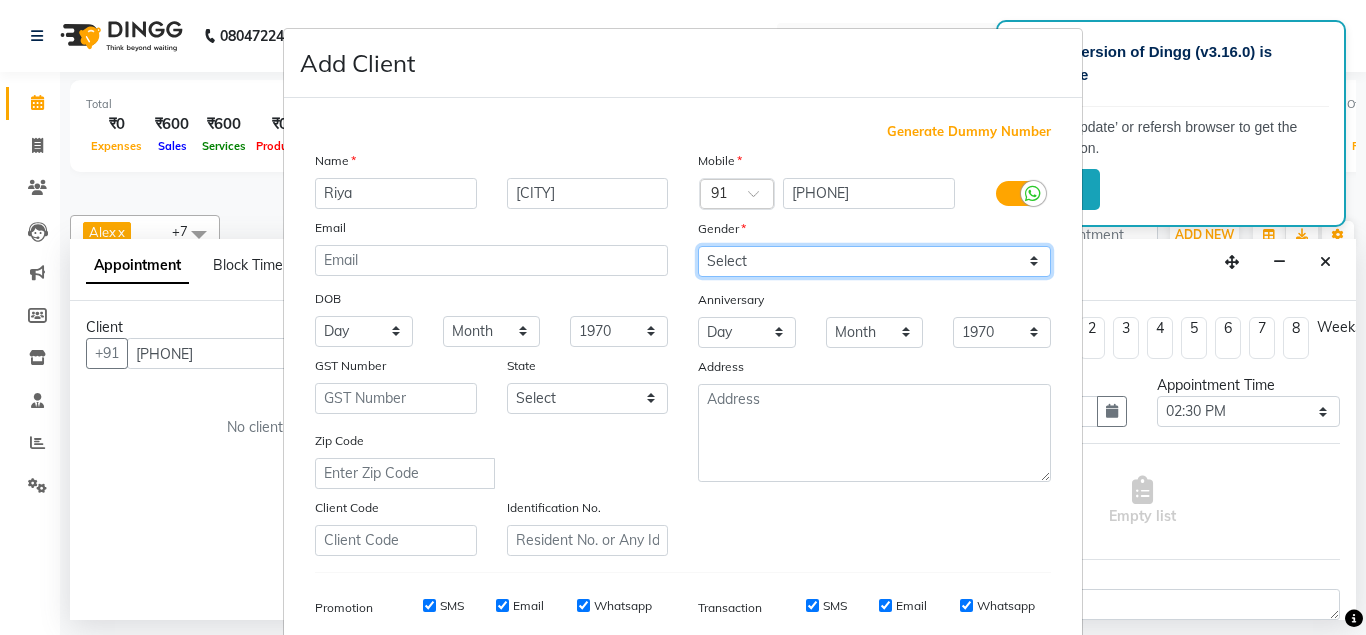 select on "female" 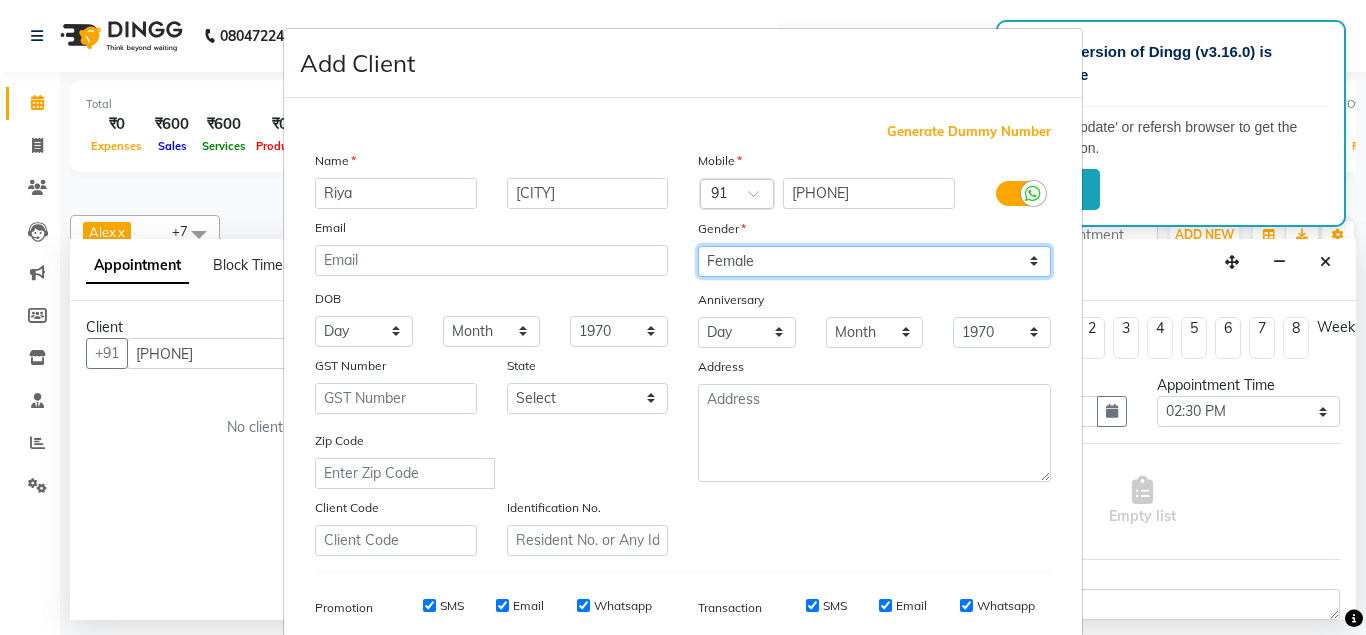 click on "Female" at bounding box center (0, 0) 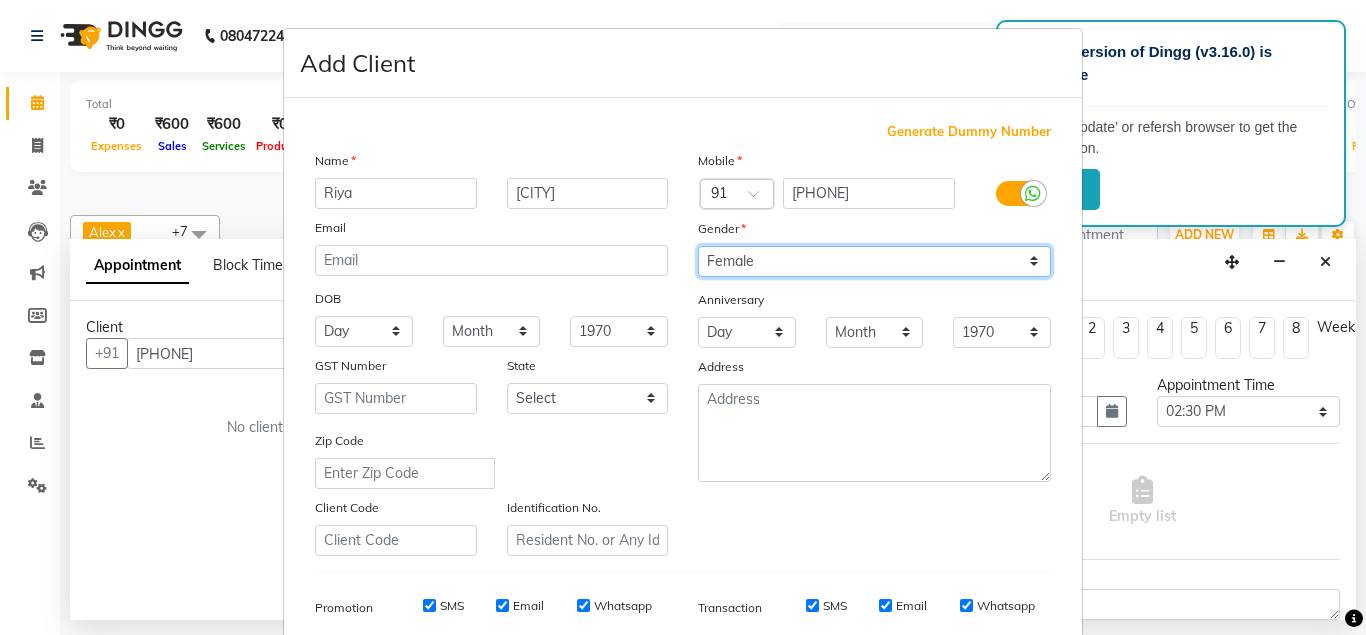 scroll, scrollTop: 288, scrollLeft: 0, axis: vertical 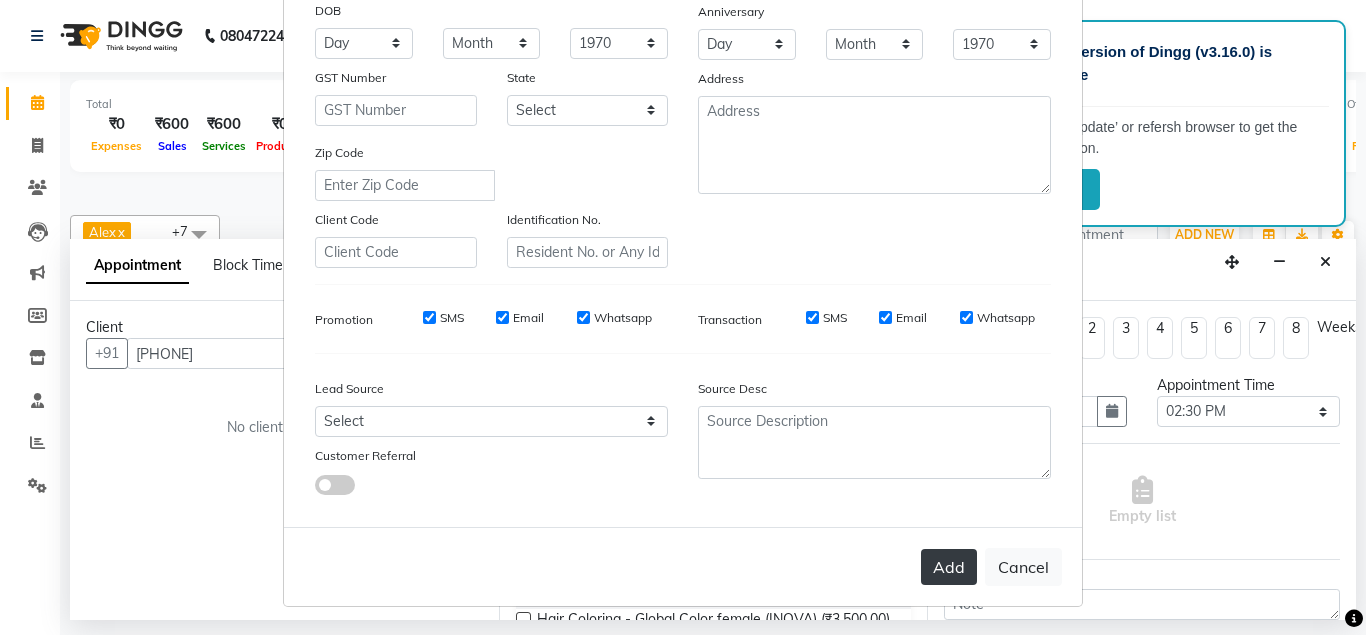 click on "Add" at bounding box center [949, 567] 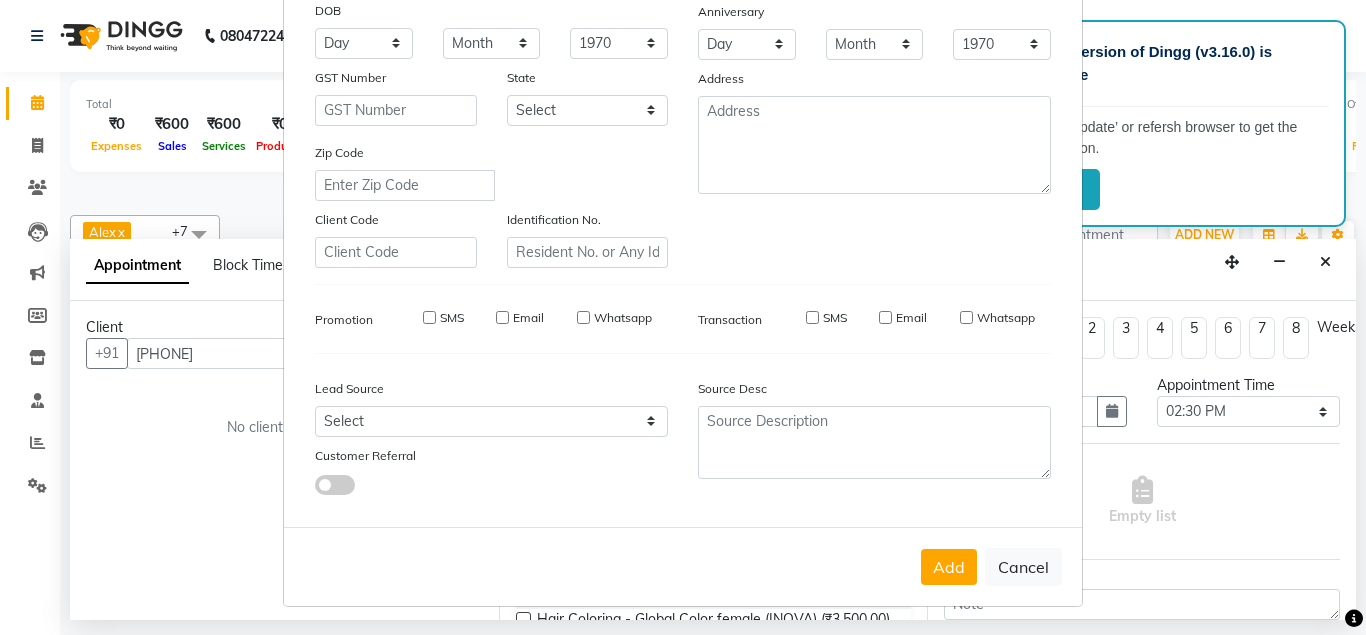 type 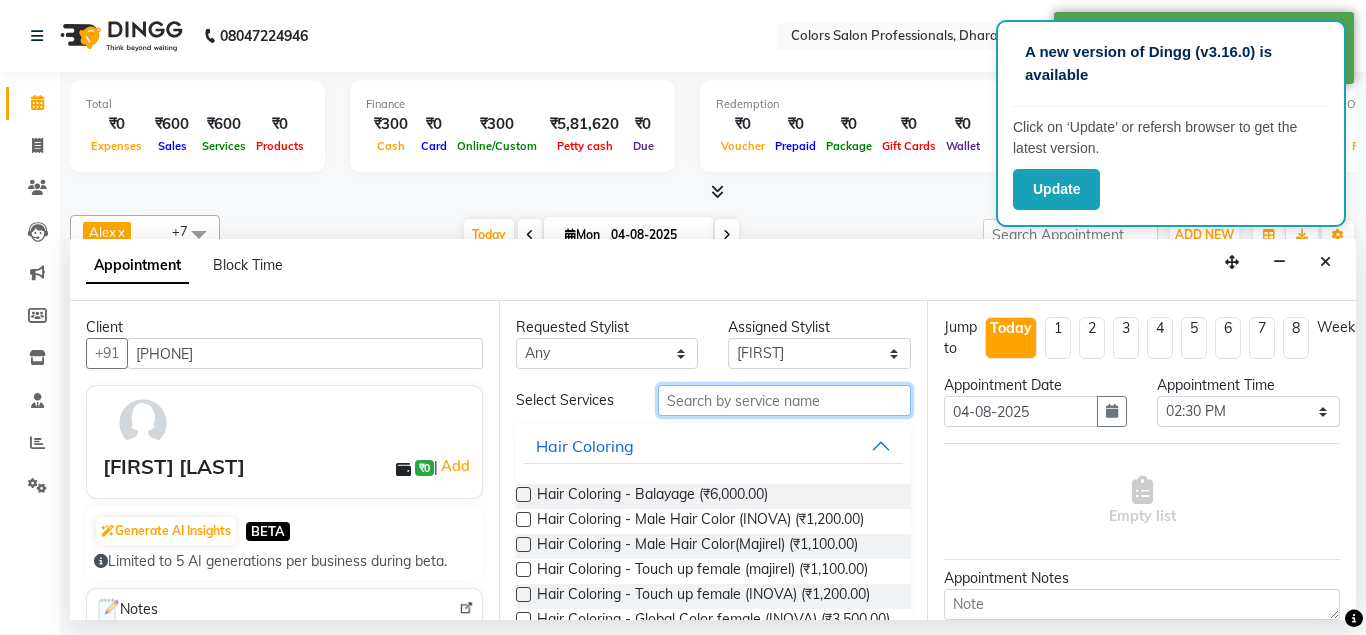 click at bounding box center (785, 400) 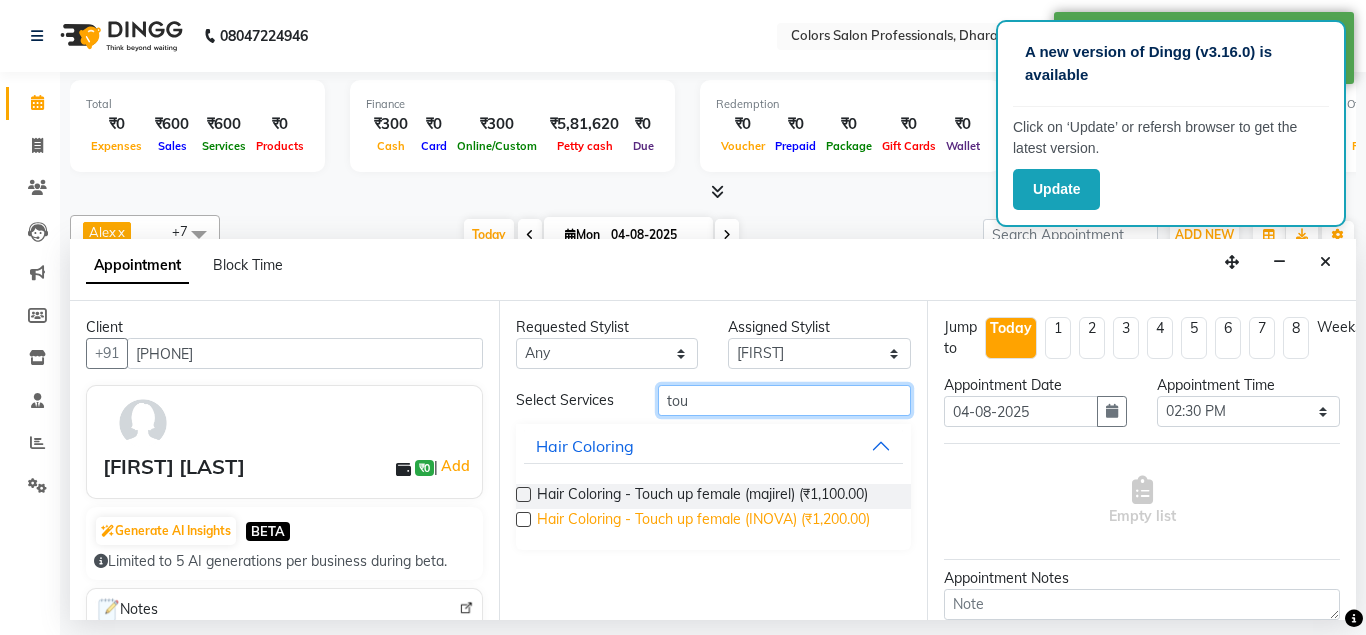 type on "tou" 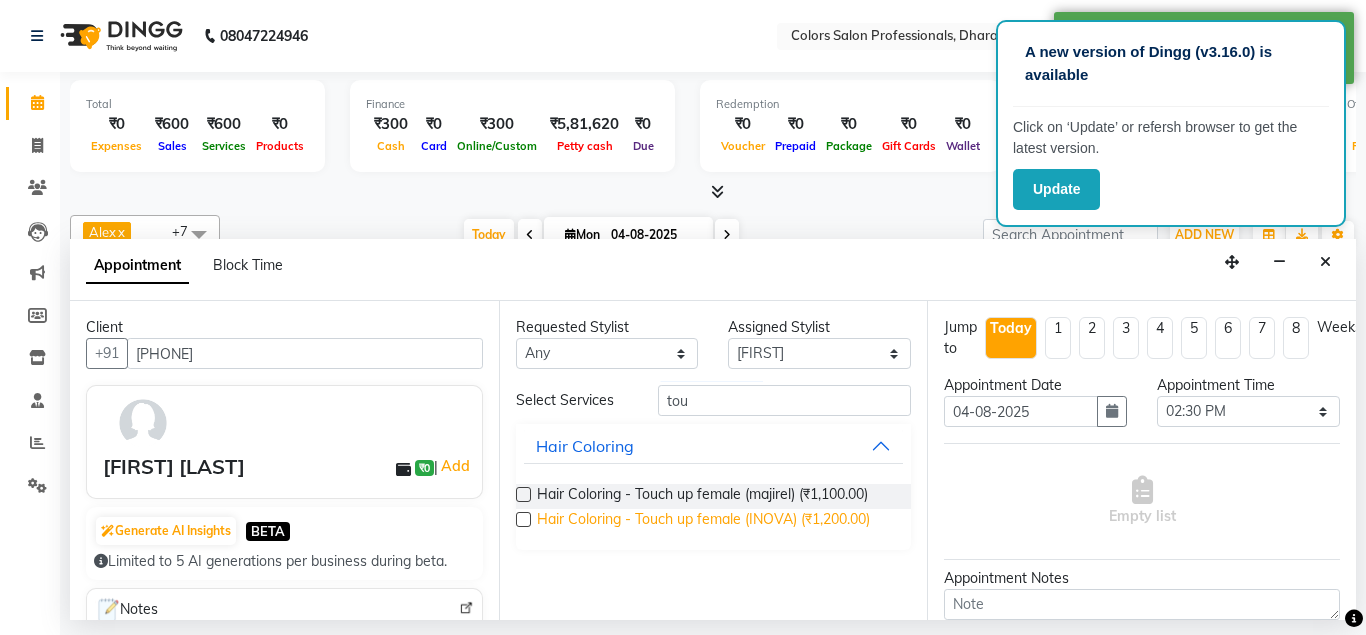 click on "Hair Coloring - Touch up female (INOVA) (₹1,200.00)" at bounding box center (703, 521) 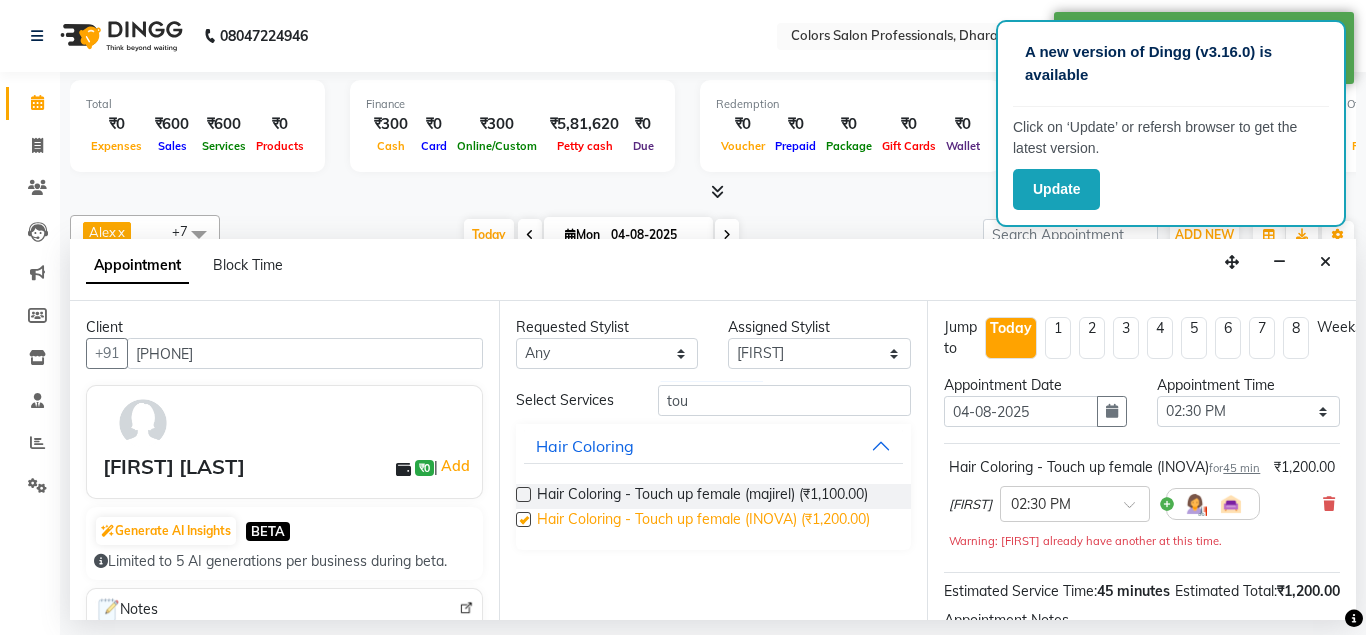 checkbox on "false" 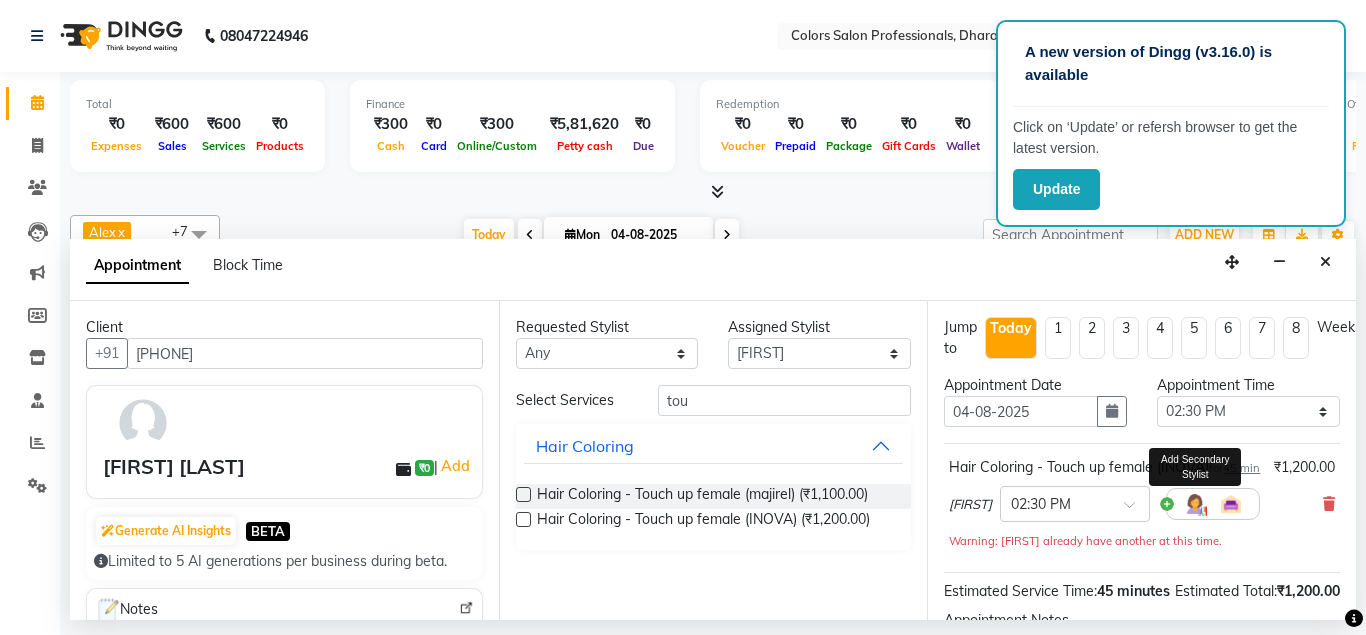 scroll, scrollTop: 270, scrollLeft: 0, axis: vertical 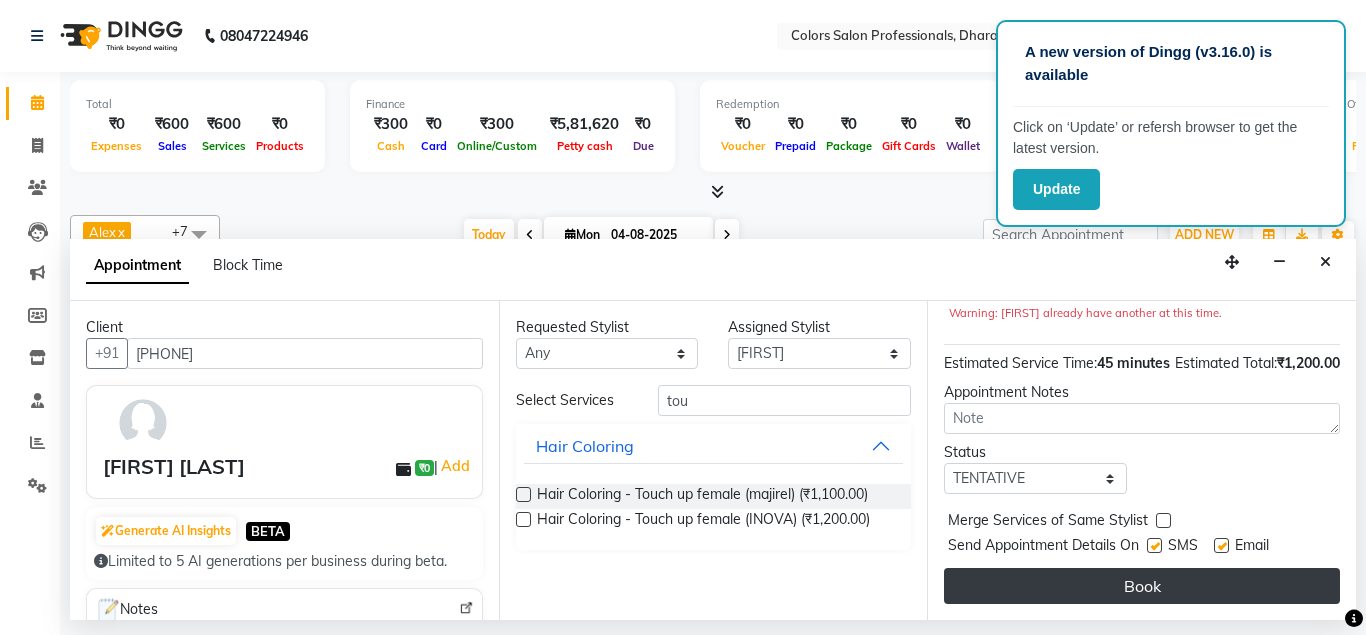 click on "Book" at bounding box center [1142, 586] 